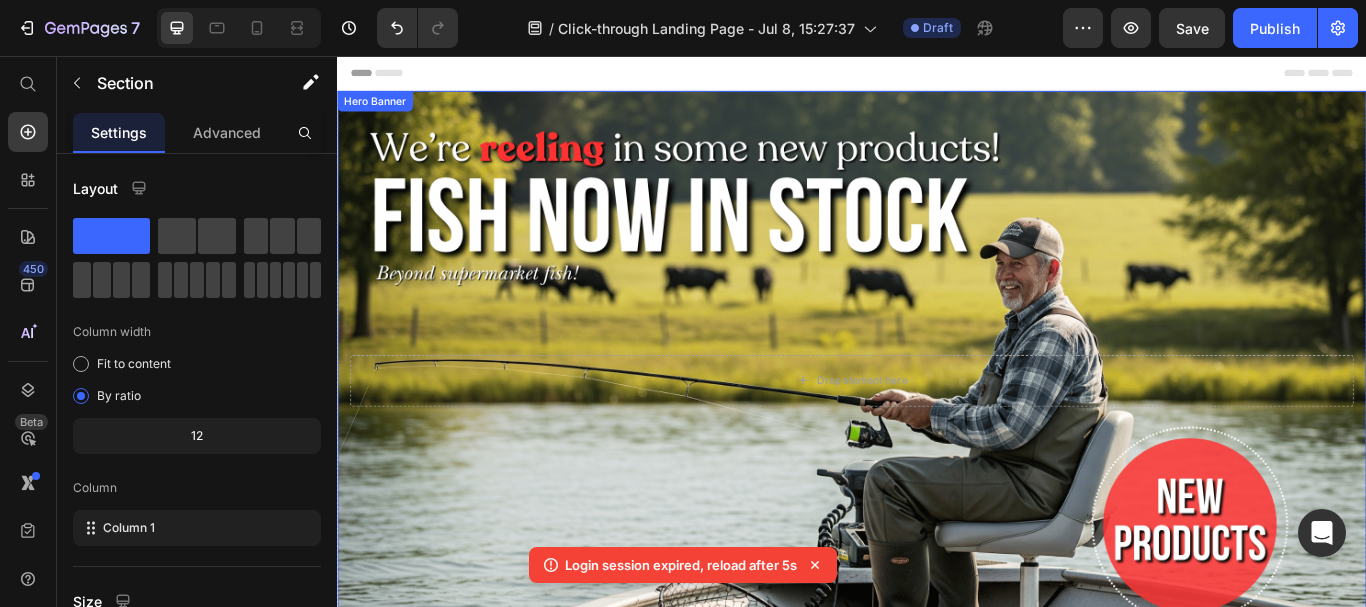 scroll, scrollTop: 90, scrollLeft: 0, axis: vertical 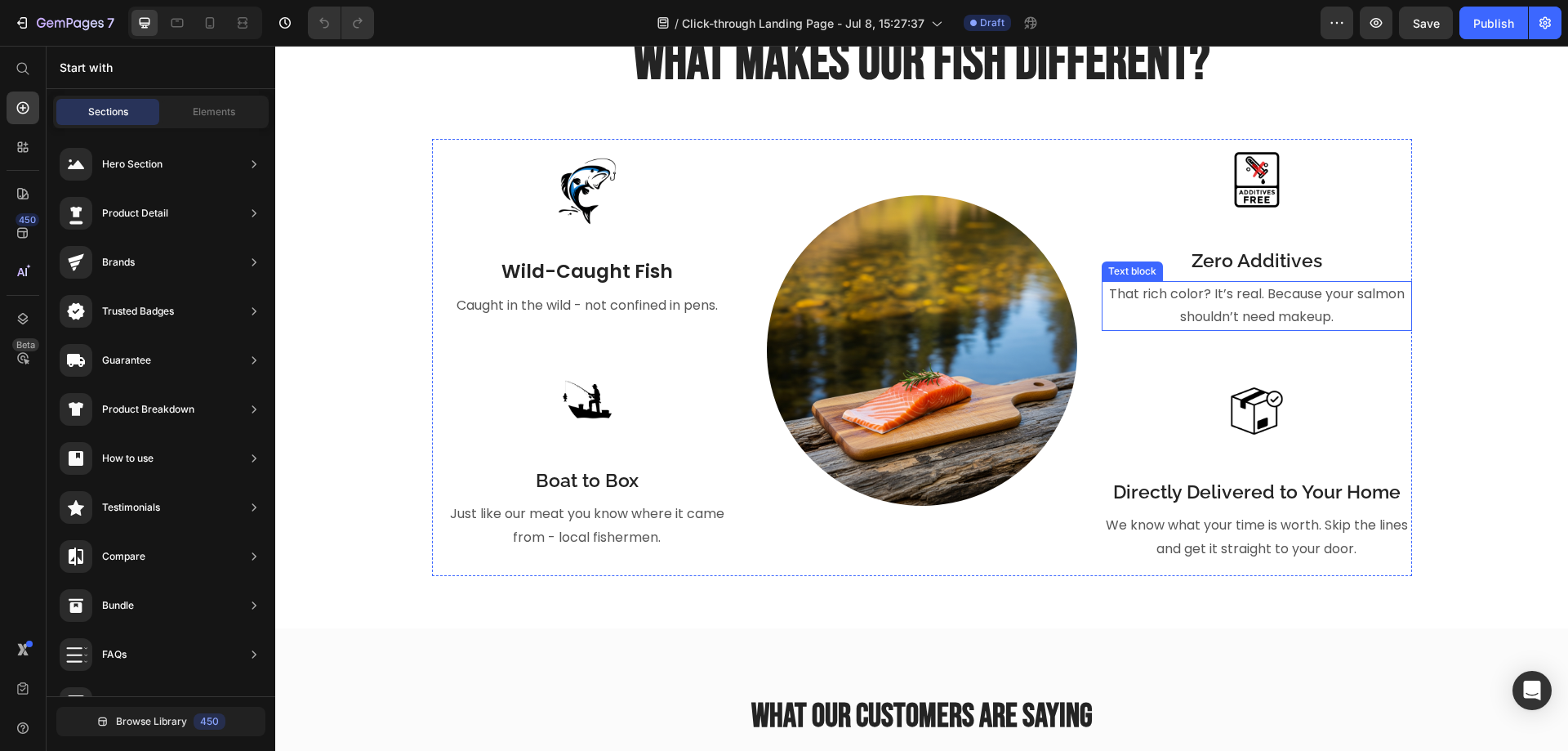click on "That rich color? It’s real. Because your salmon shouldn’t need makeup." at bounding box center (1257, 306) 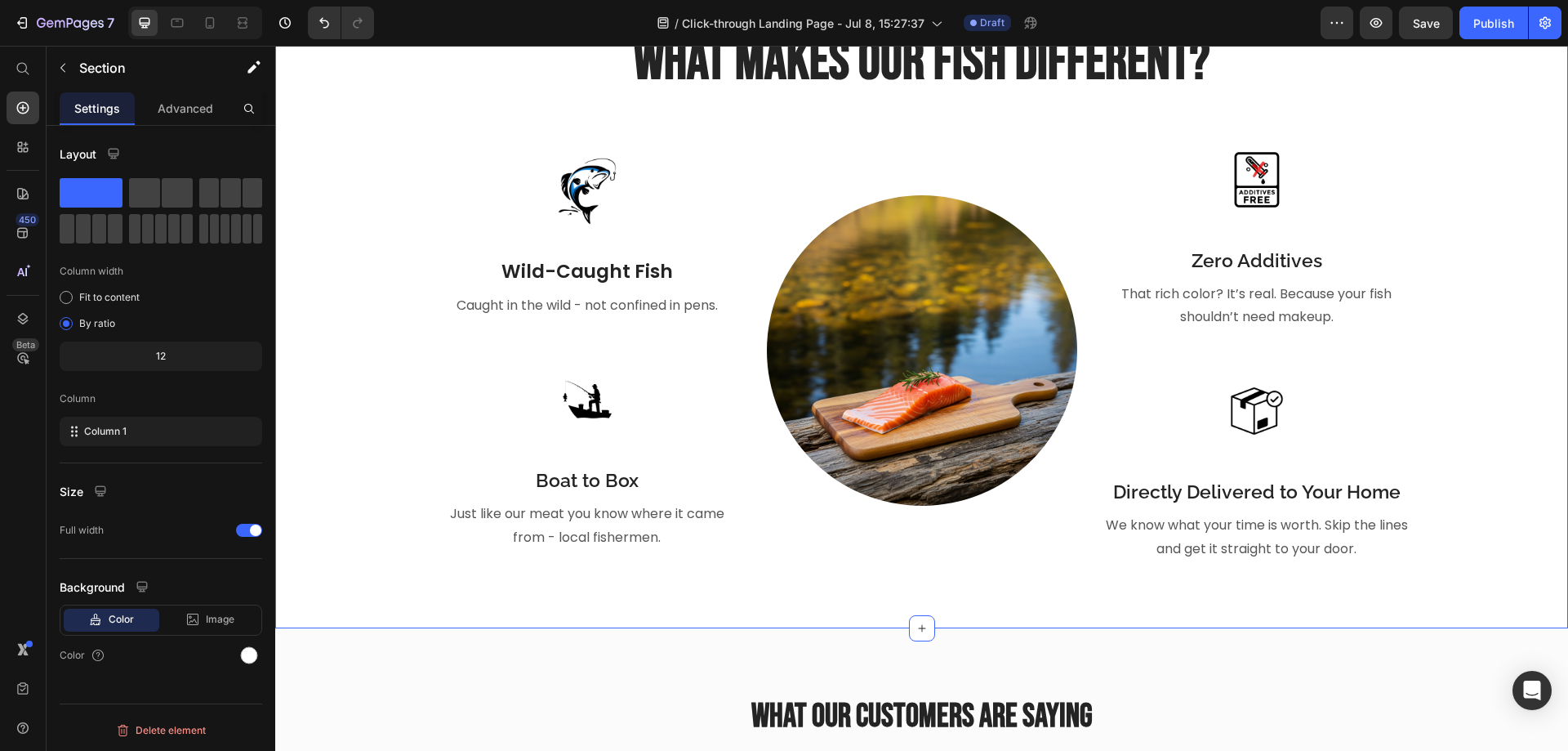 click on "WHAT MAKES OUR FISH DIFFERENT? Heading Row Image Wild-Caught Fish Text block Caught in the wild - not confined in pens.  Text block Image Boat to Box Text block Just like our meat you know where it came from - local fishermen. Text block Image Image Zero Additives Text block That rich color? It’s real. Because your fish shouldn’t need makeup. Text block Image Directly Delivered to Your Home Text block We know what your time is worth. Skip the lines and get it straight to your door. Text block Row" at bounding box center [921, 307] 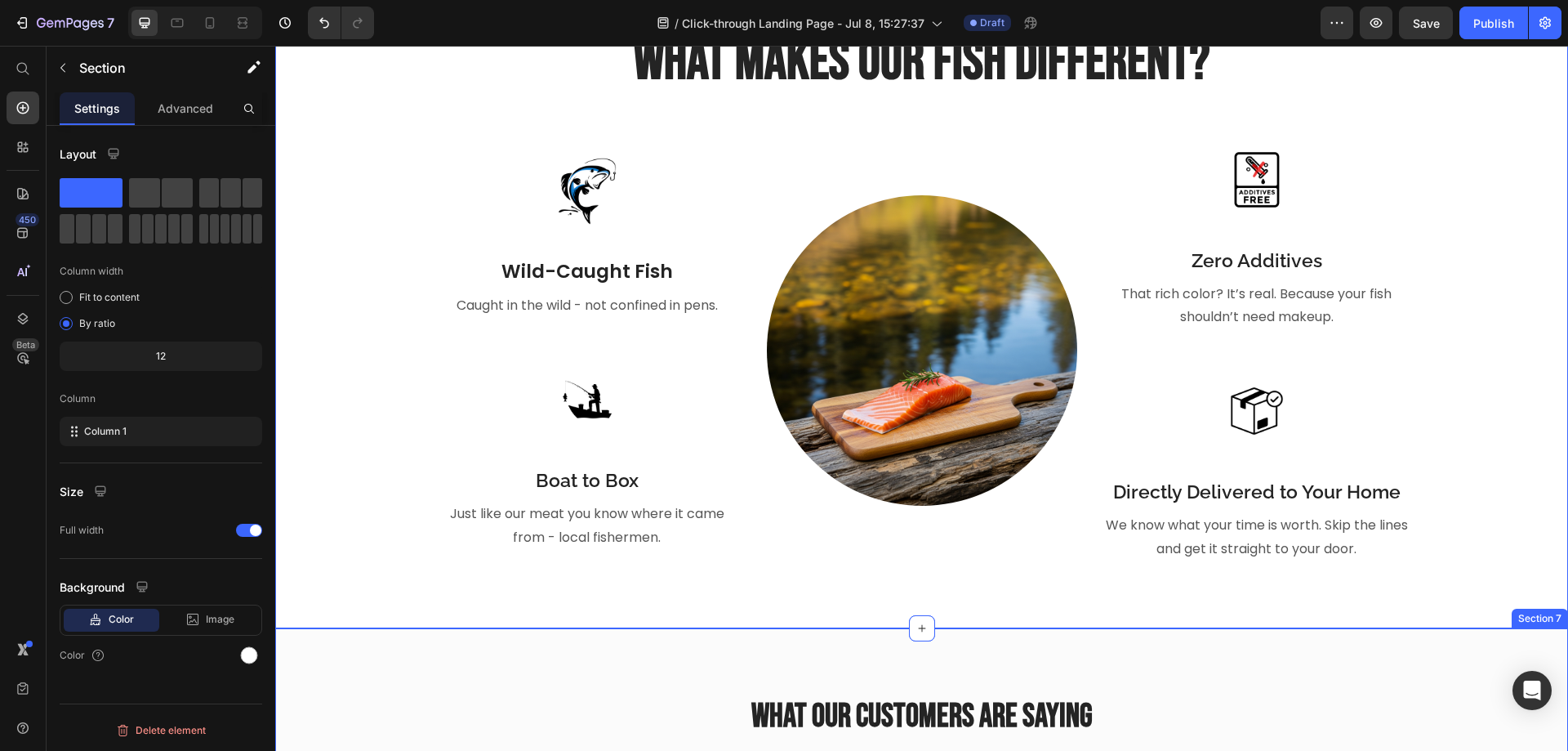click on "What Our Customers Are Saying Heading Bill . Text block                Icon                Icon                Icon                Icon                Icon Icon List Hoz Great product. Have used in the past and service was very good. Would recommend this company and will definitely buy again. Text block Row Raymond Text block                Icon                Icon                Icon                Icon                Icon Icon List Hoz Safe & easy way to order freshwater fish. Text block Row Carousel Row Section 7" at bounding box center (921, 784) 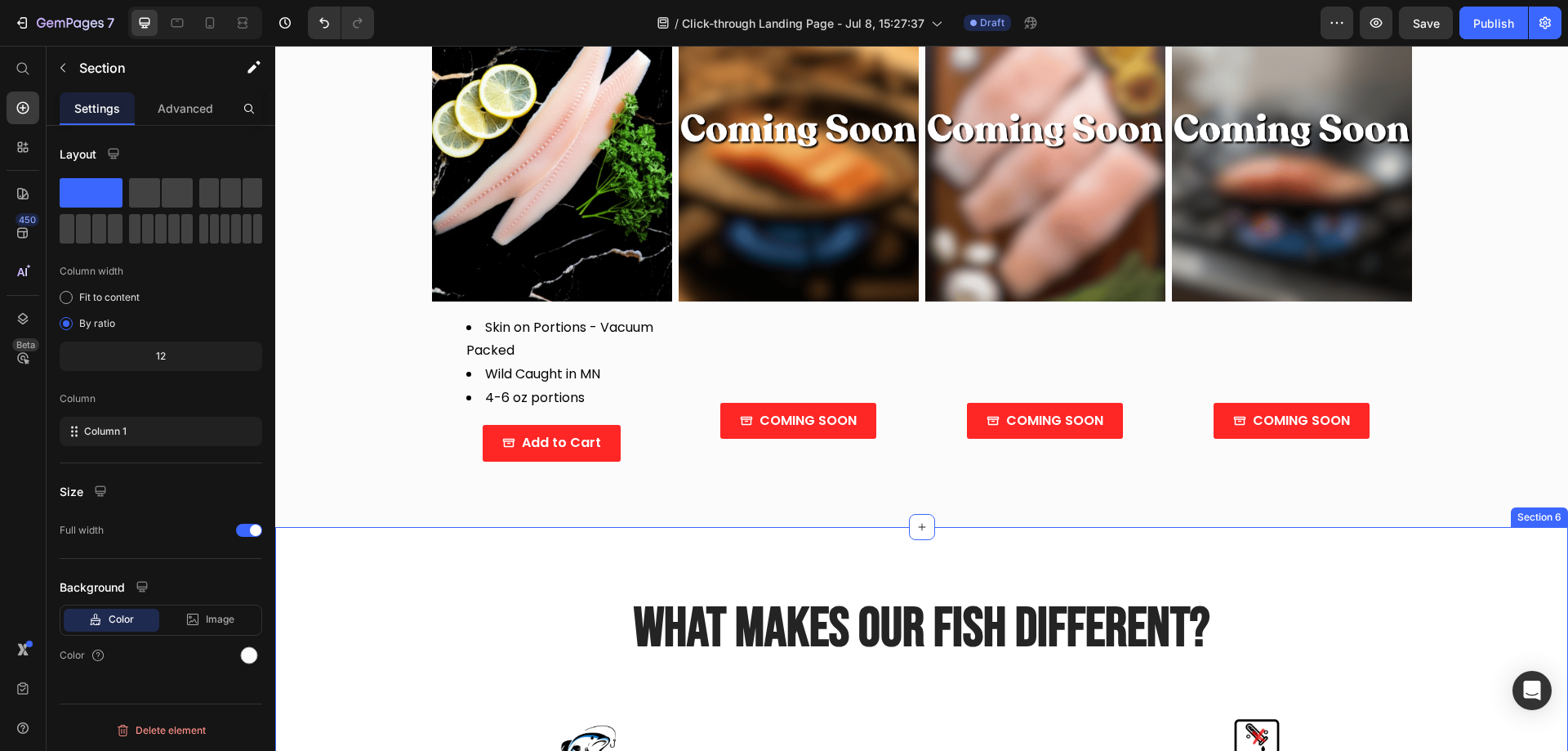 scroll, scrollTop: 1471, scrollLeft: 0, axis: vertical 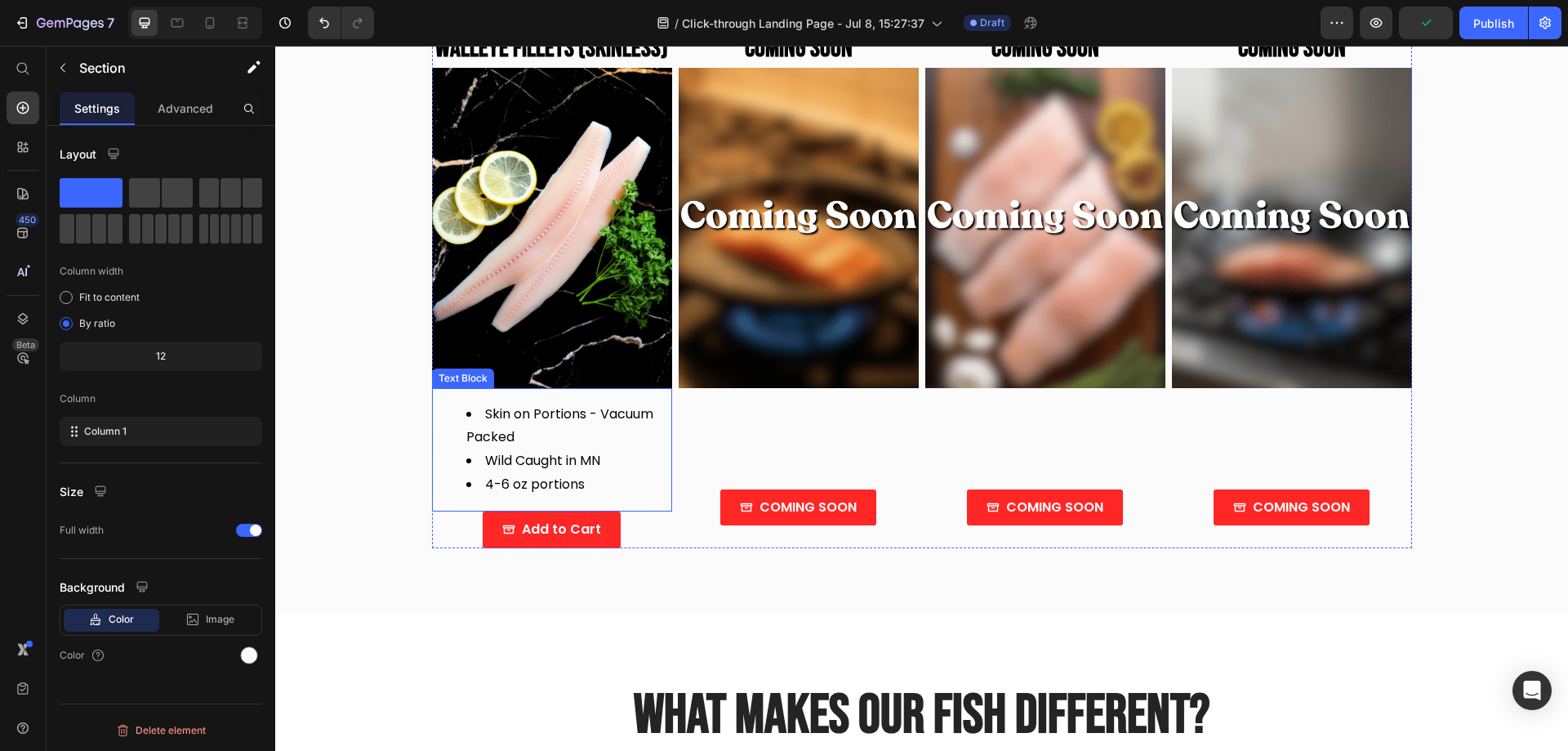 click on "Skin on Portions - Vacuum Packed" at bounding box center (568, 427) 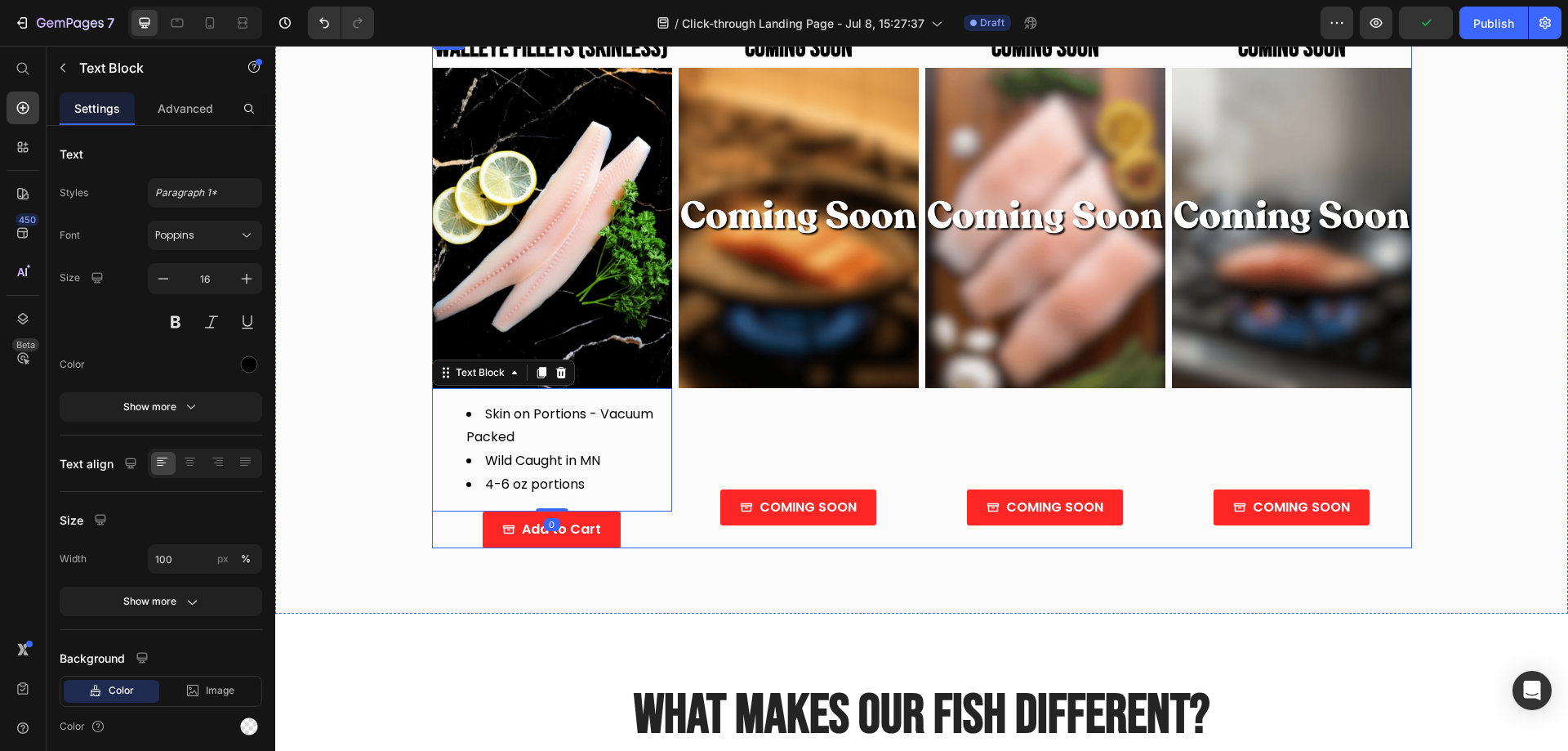 click on "COMING SOON Heading Image Text Block
COMING SOON Button" at bounding box center (799, 289) 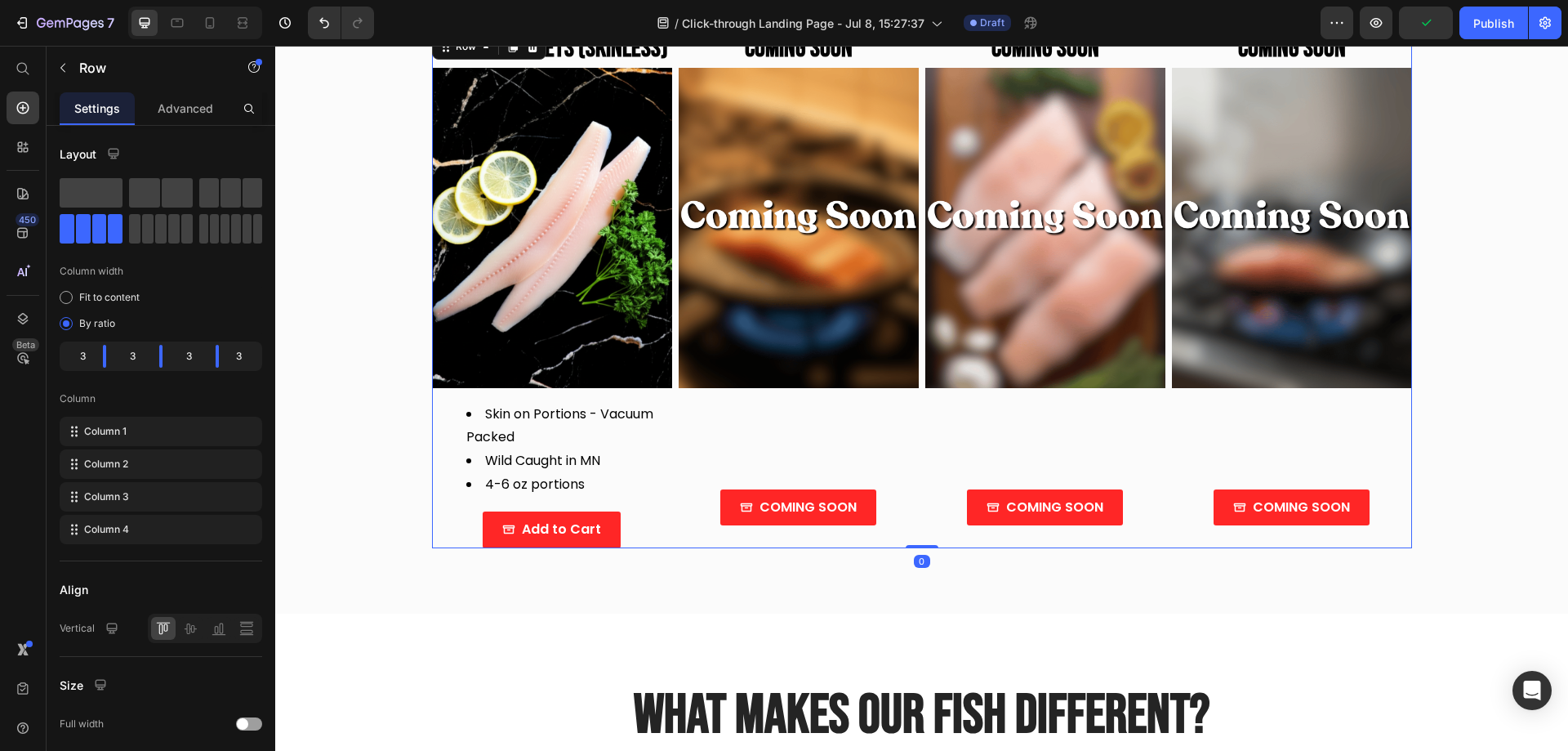 click at bounding box center [799, 228] 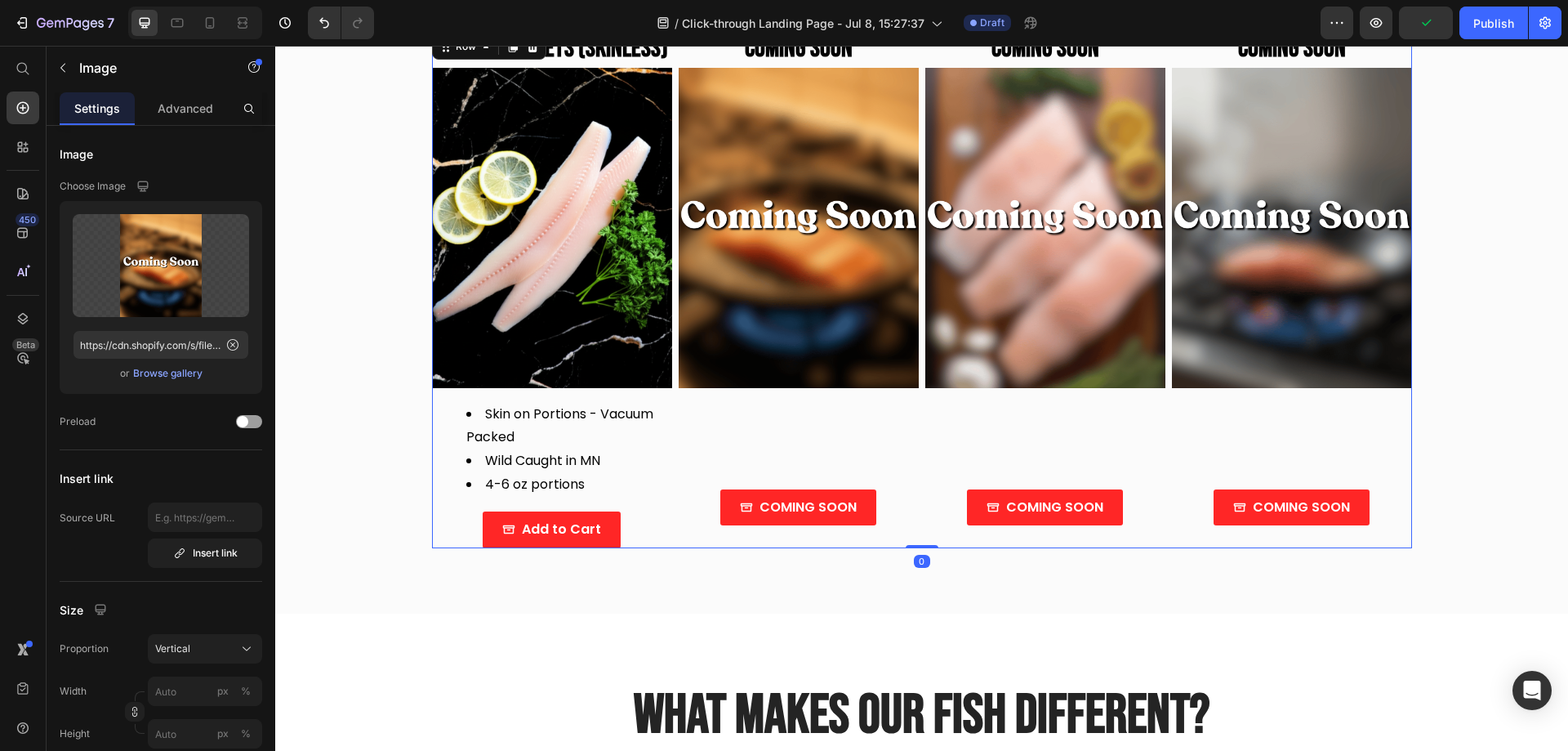 click on "COMING SOON Heading Image Text Block
COMING SOON Button" at bounding box center (799, 289) 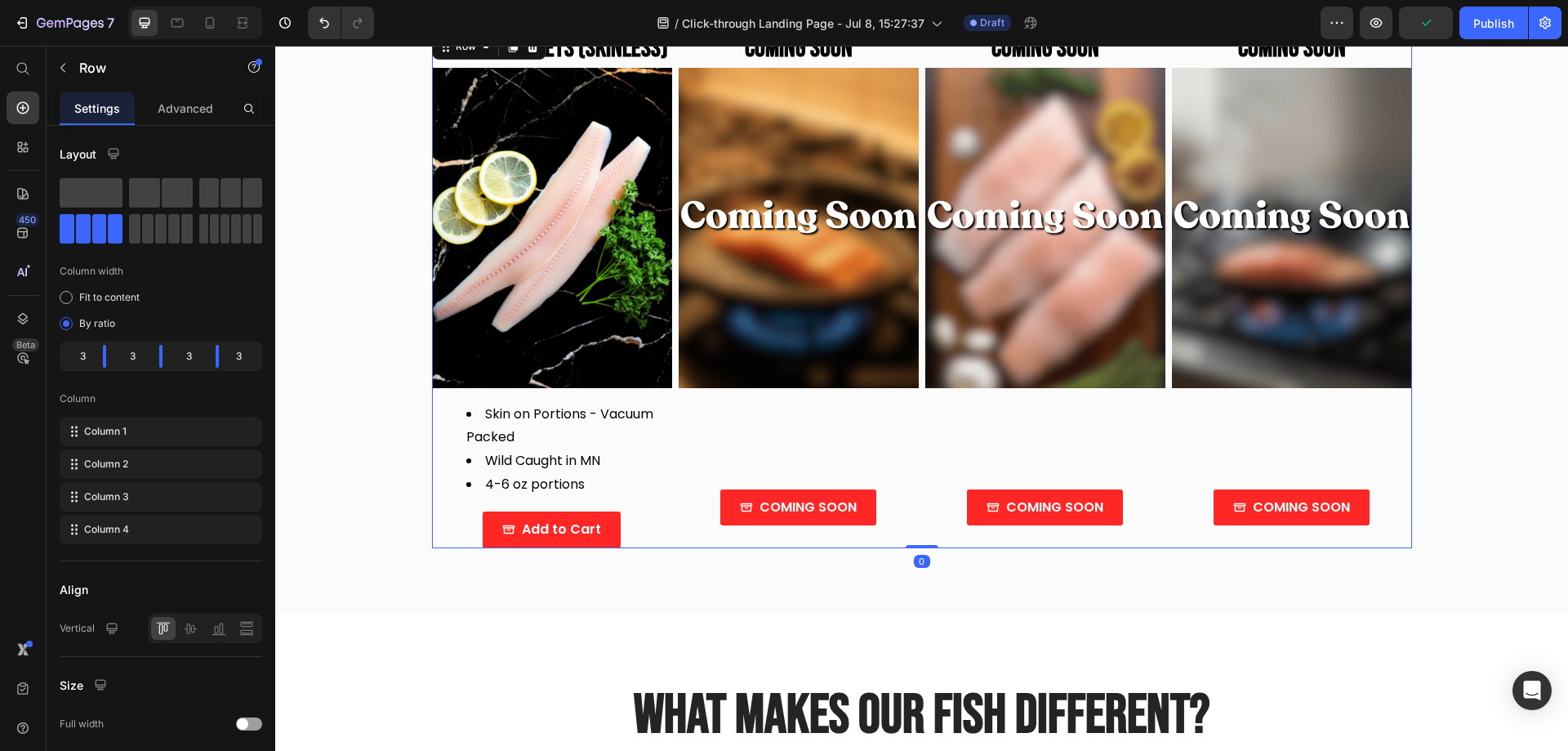 click on "COMING SOON Heading Image Text Block
COMING SOON Button" at bounding box center (799, 289) 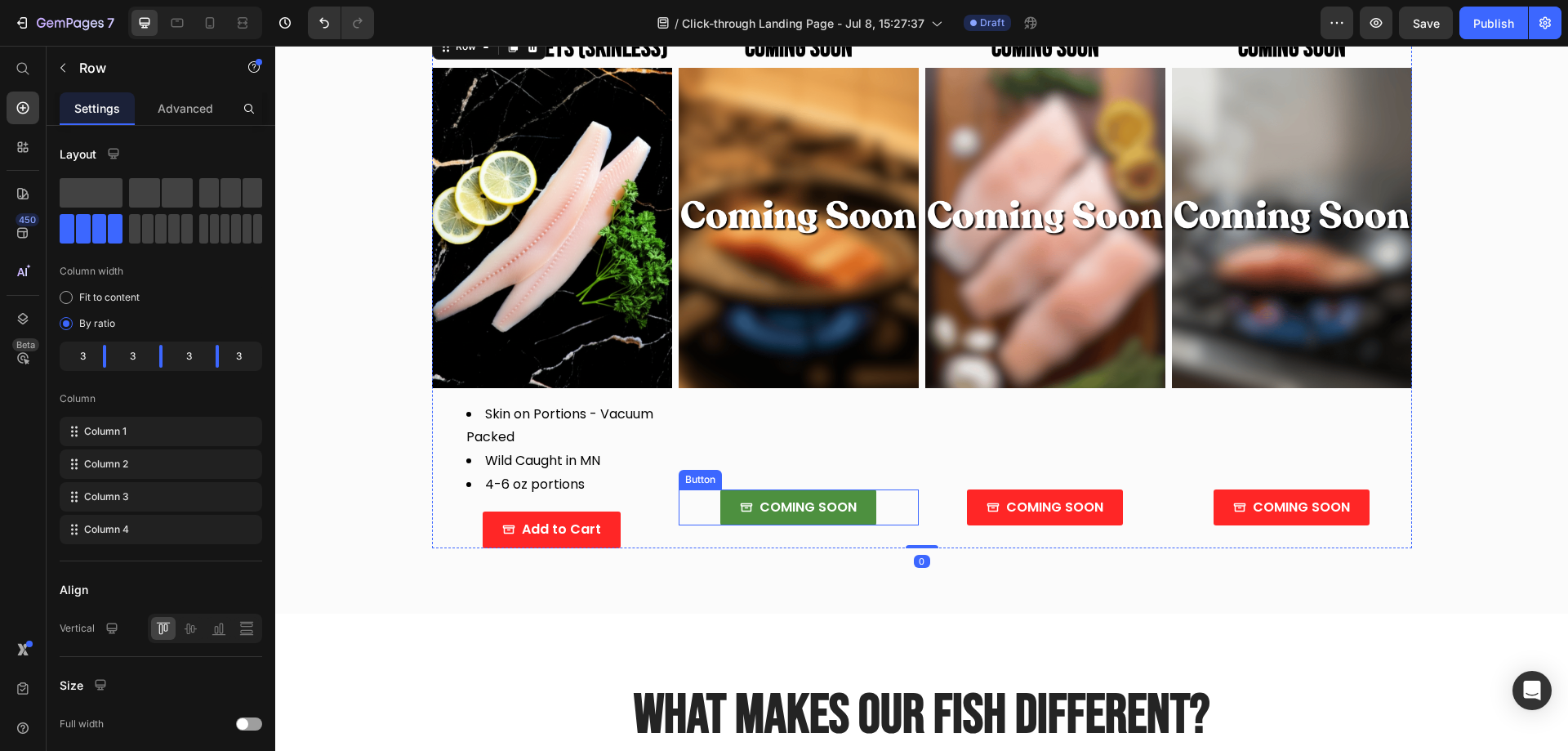 click on "COMING SOON" at bounding box center (798, 507) 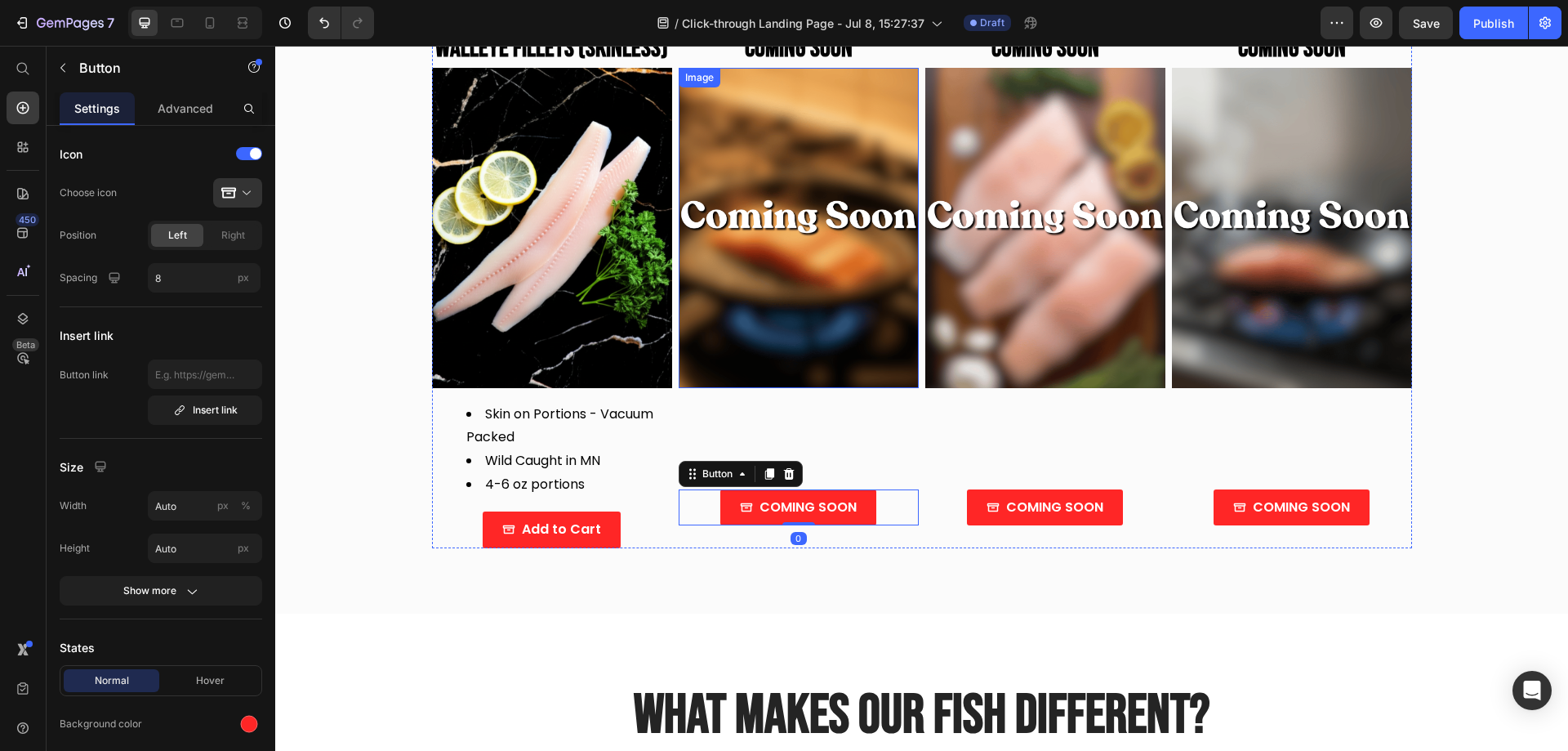 click at bounding box center (799, 228) 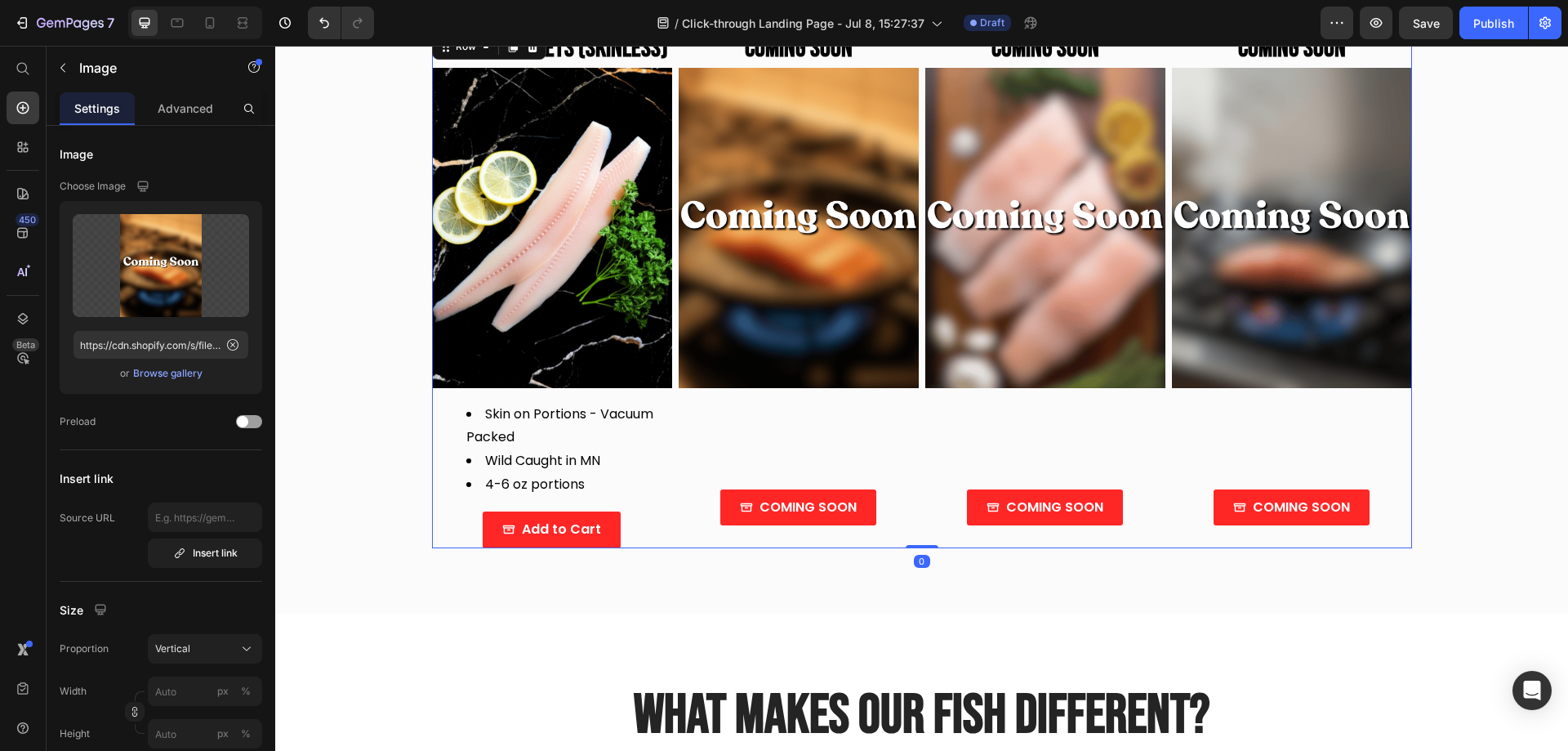 click on "COMING SOON Heading Image Text Block
COMING SOON Button" at bounding box center (799, 289) 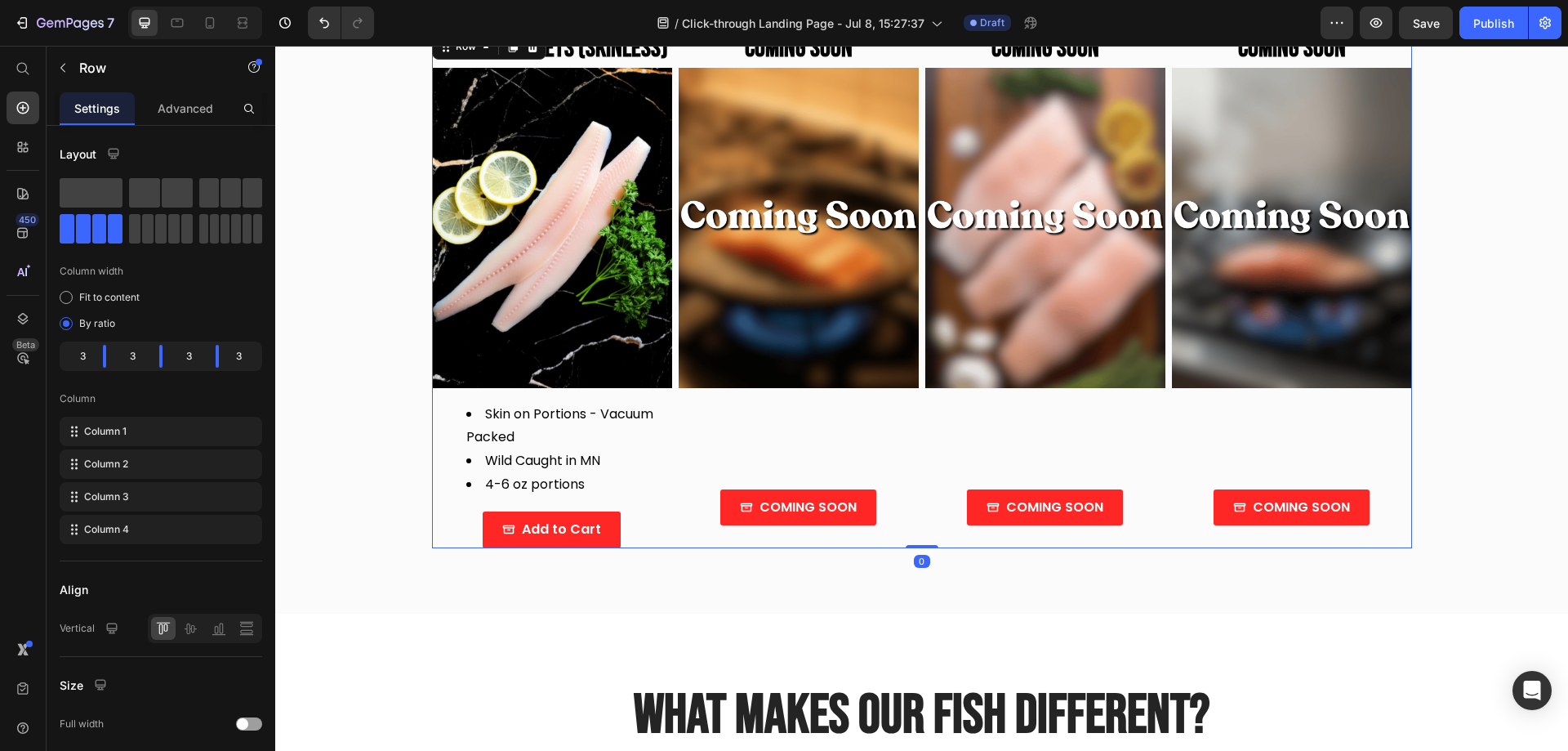 click on "COMING SOON Heading Image Text Block
COMING SOON Button" at bounding box center [799, 289] 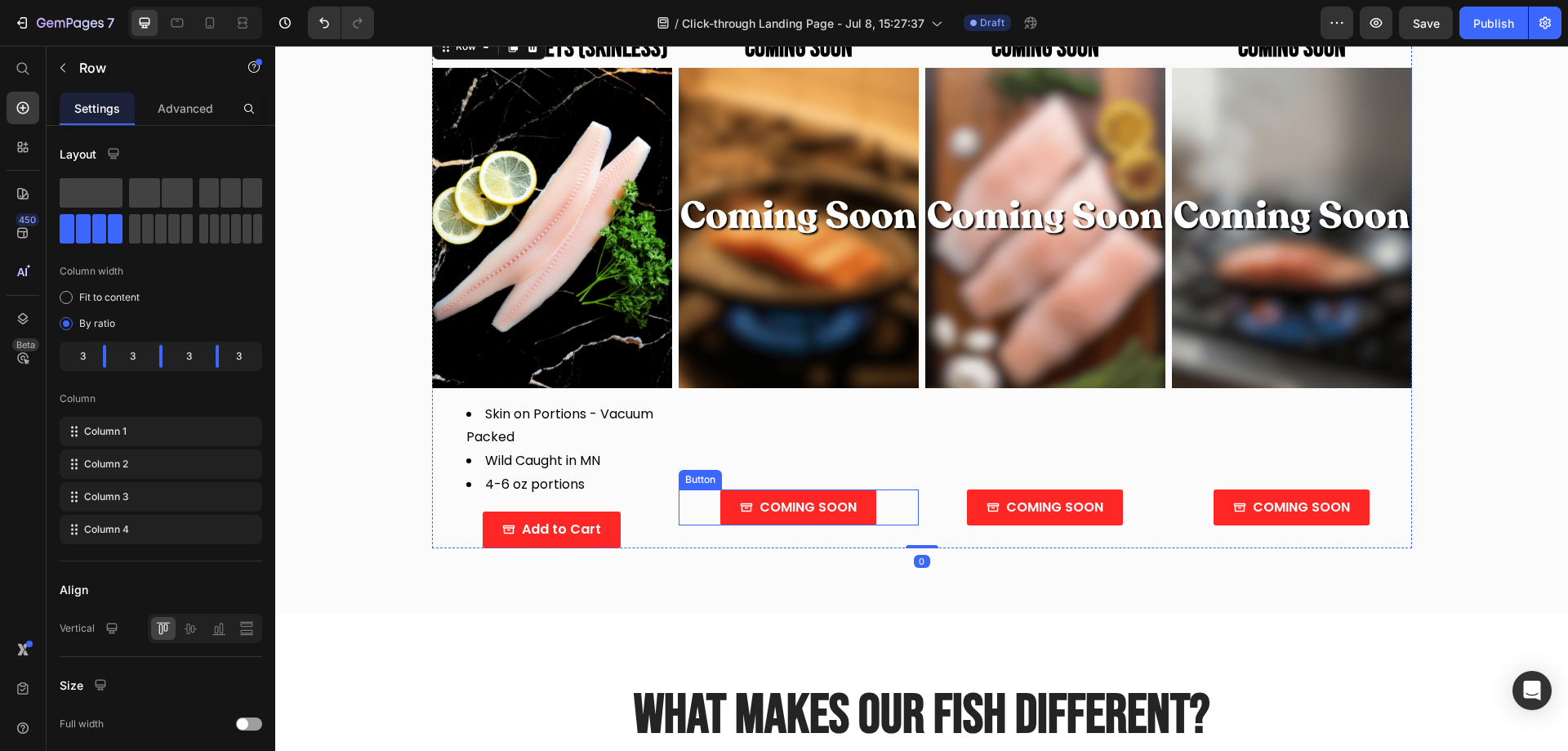click on "COMING SOON Button" at bounding box center [799, 507] 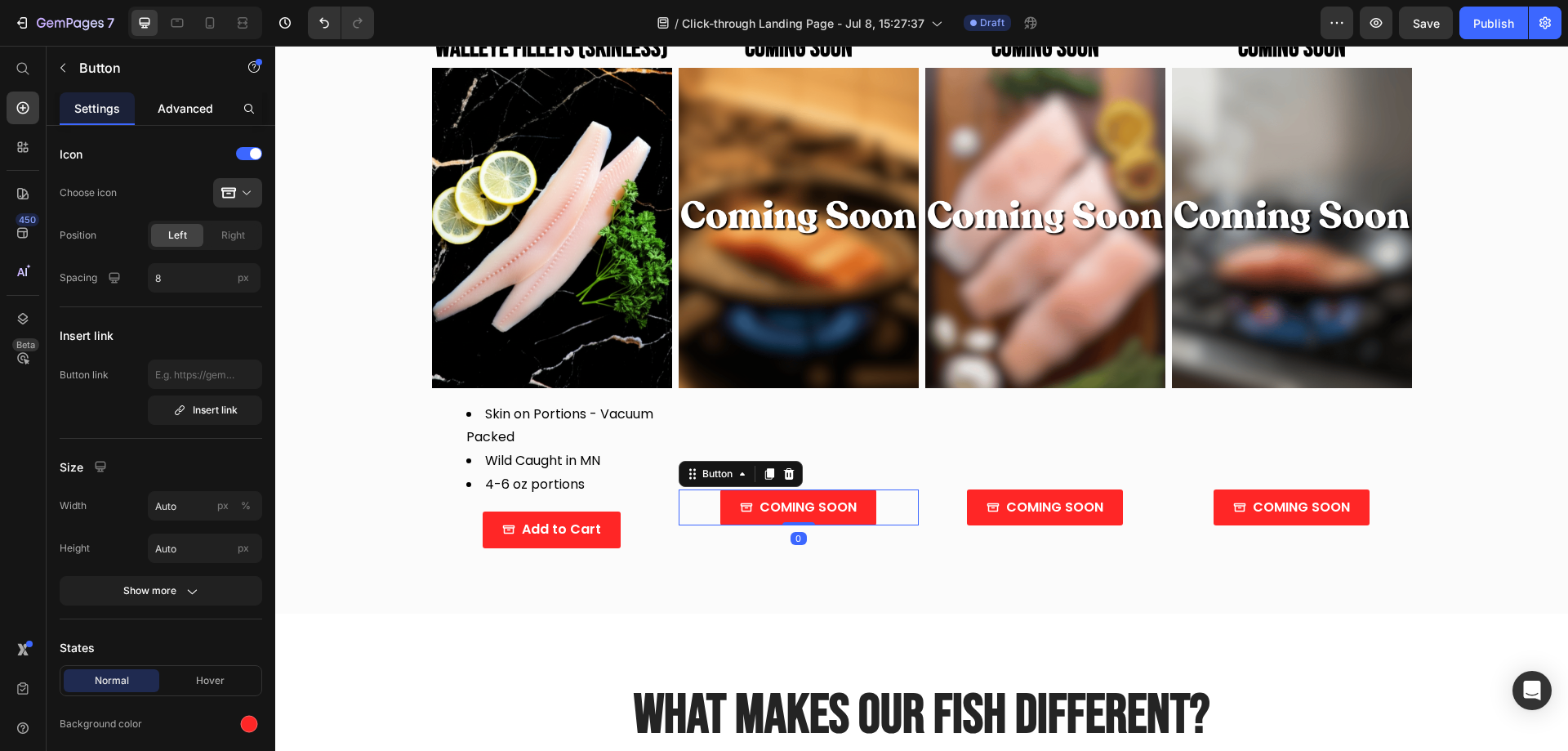 click on "Advanced" at bounding box center (185, 108) 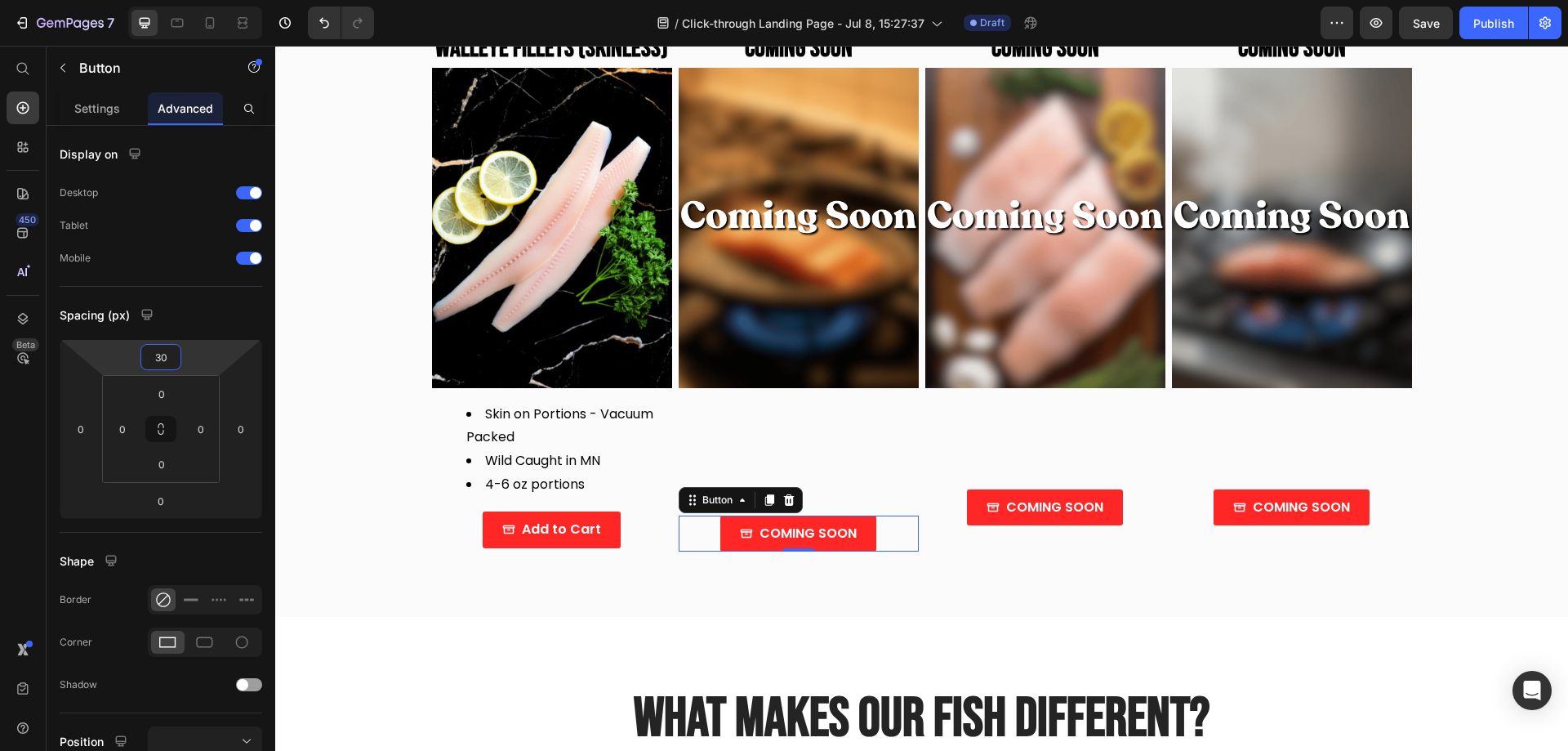 type on "28" 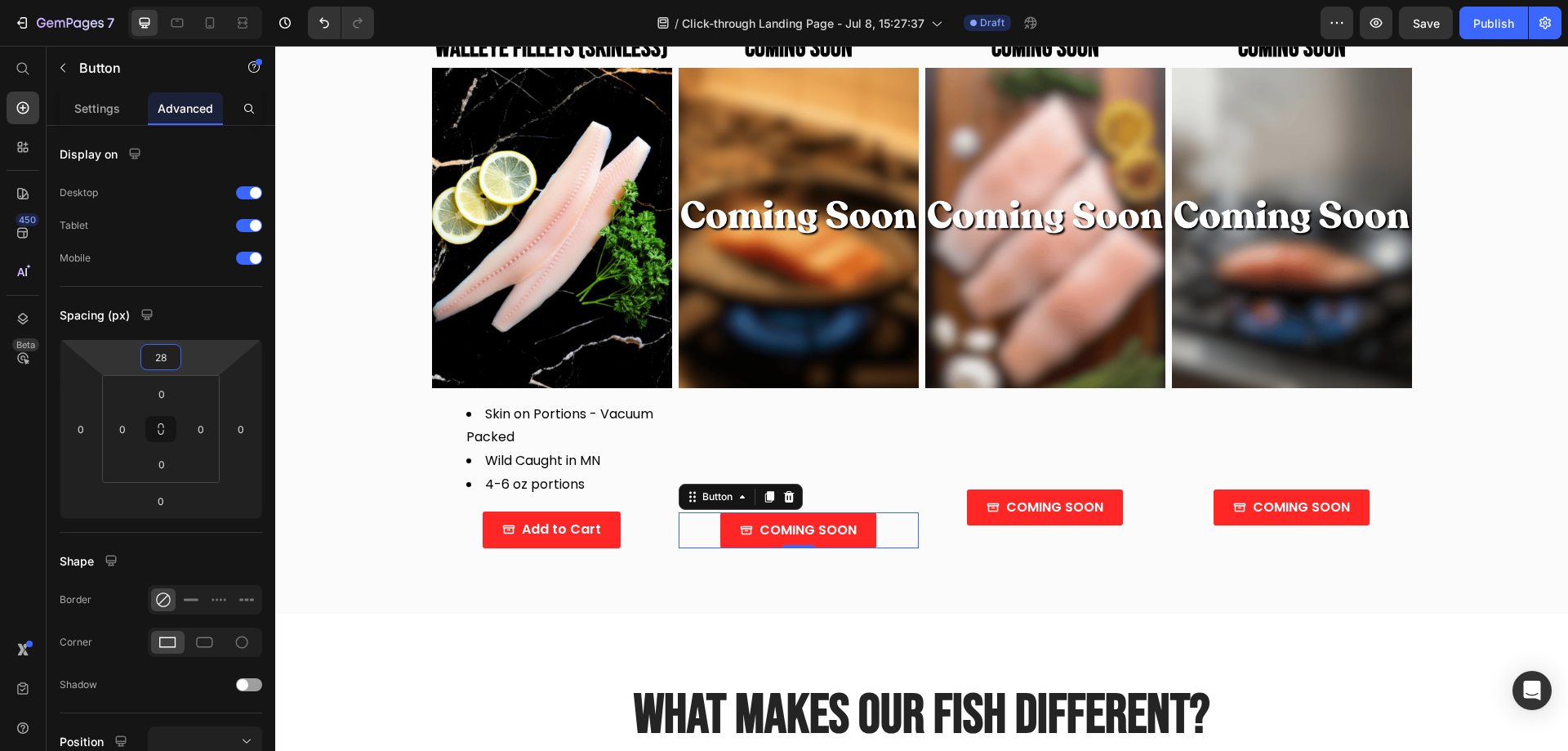 drag, startPoint x: 203, startPoint y: 358, endPoint x: 197, endPoint y: 346, distance: 13.416408 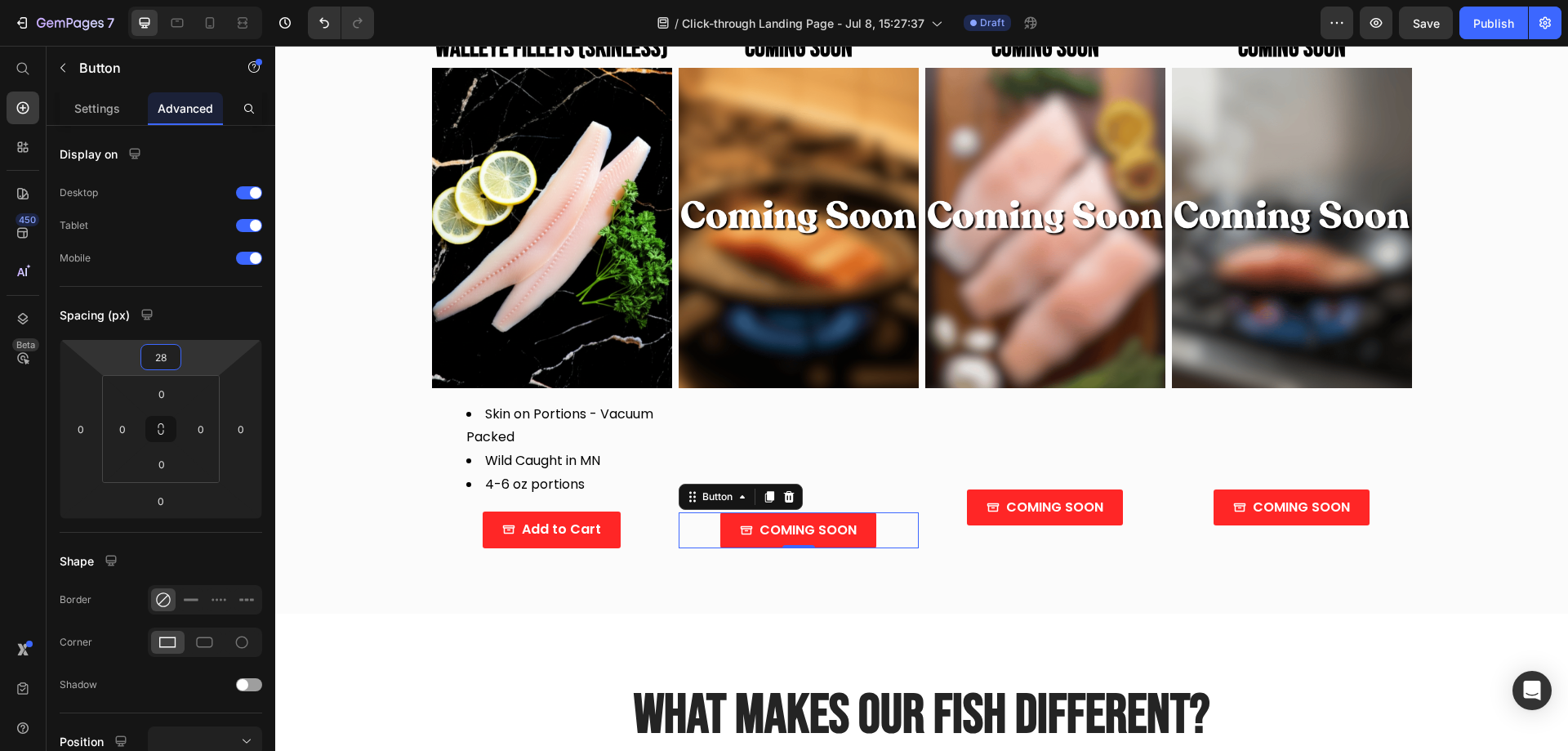 click on "7  Version history  /  Click-through Landing Page - Jul 8, 15:27:37 Draft Preview  Save   Publish  450 Beta Start with Sections Elements Hero Section Product Detail Brands Trusted Badges Guarantee Product Breakdown How to use Testimonials Compare Bundle FAQs Social Proof Brand Story Product List Collection Blog List Contact Sticky Add to Cart Custom Footer Browse Library 450 Layout
Row
Row
Row
Row Text
Heading
Text Block Button
Button
Button
Sticky Back to top Media
Image" at bounding box center (784, 0) 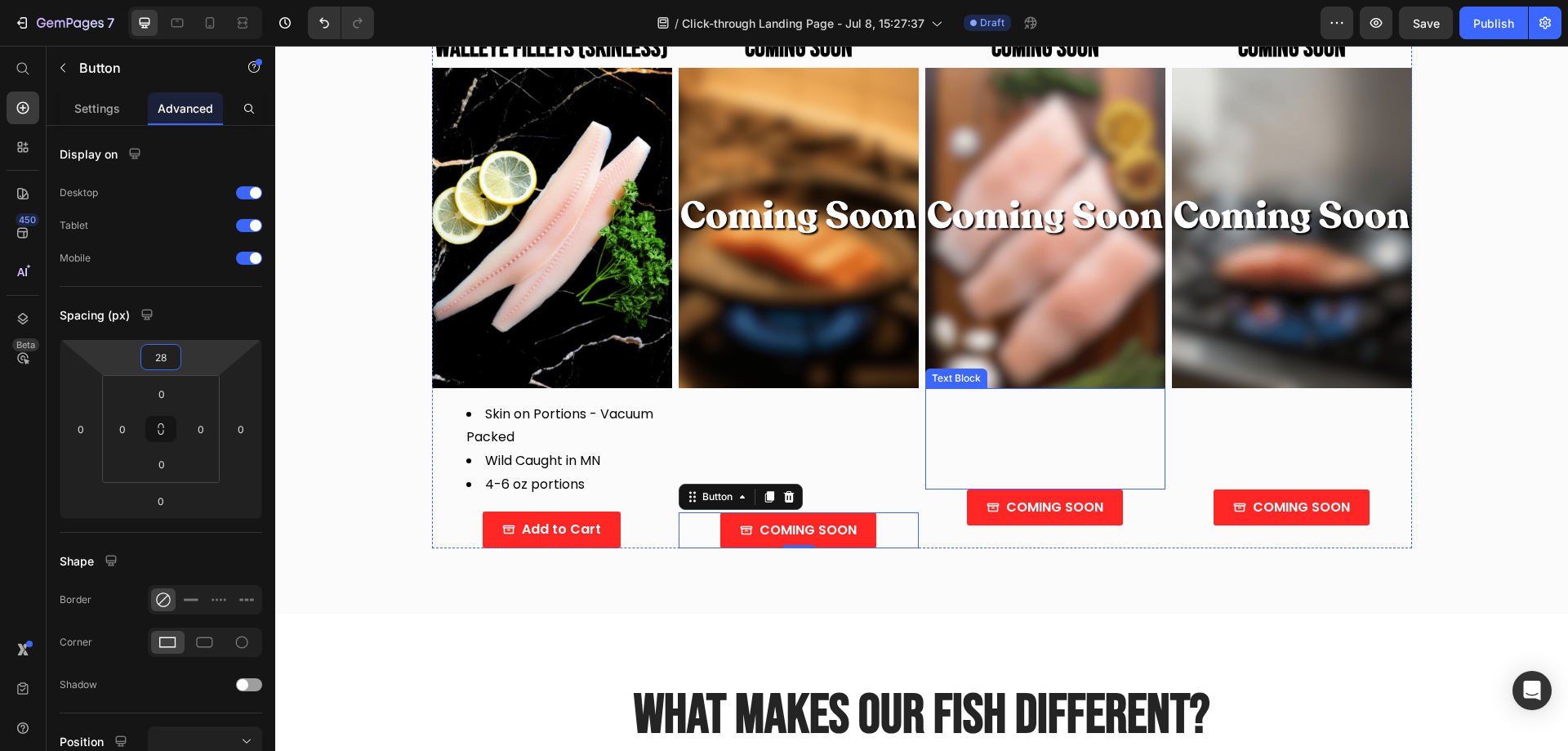 click on "Text Block" at bounding box center (1045, 439) 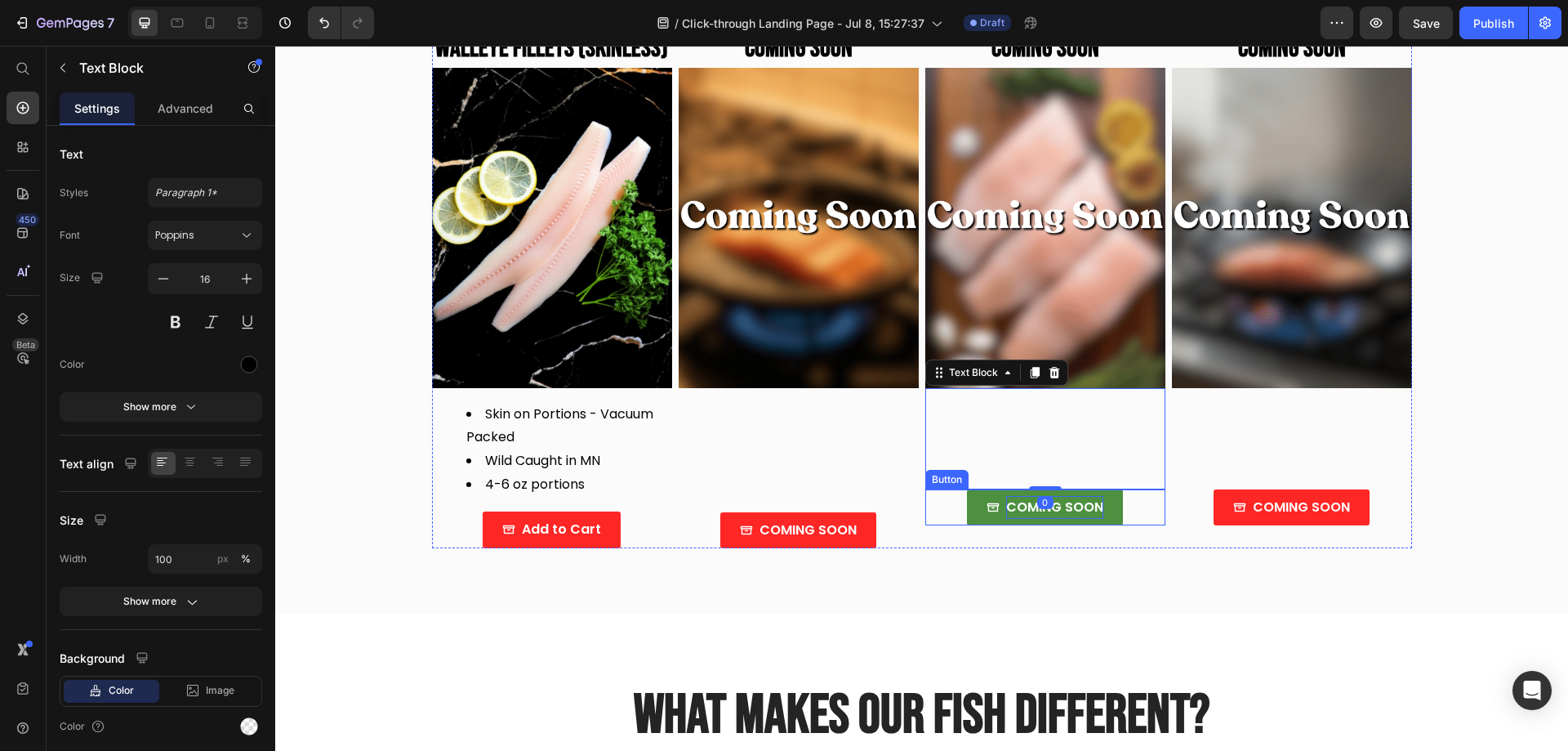 click on "COMING SOON" at bounding box center [1054, 507] 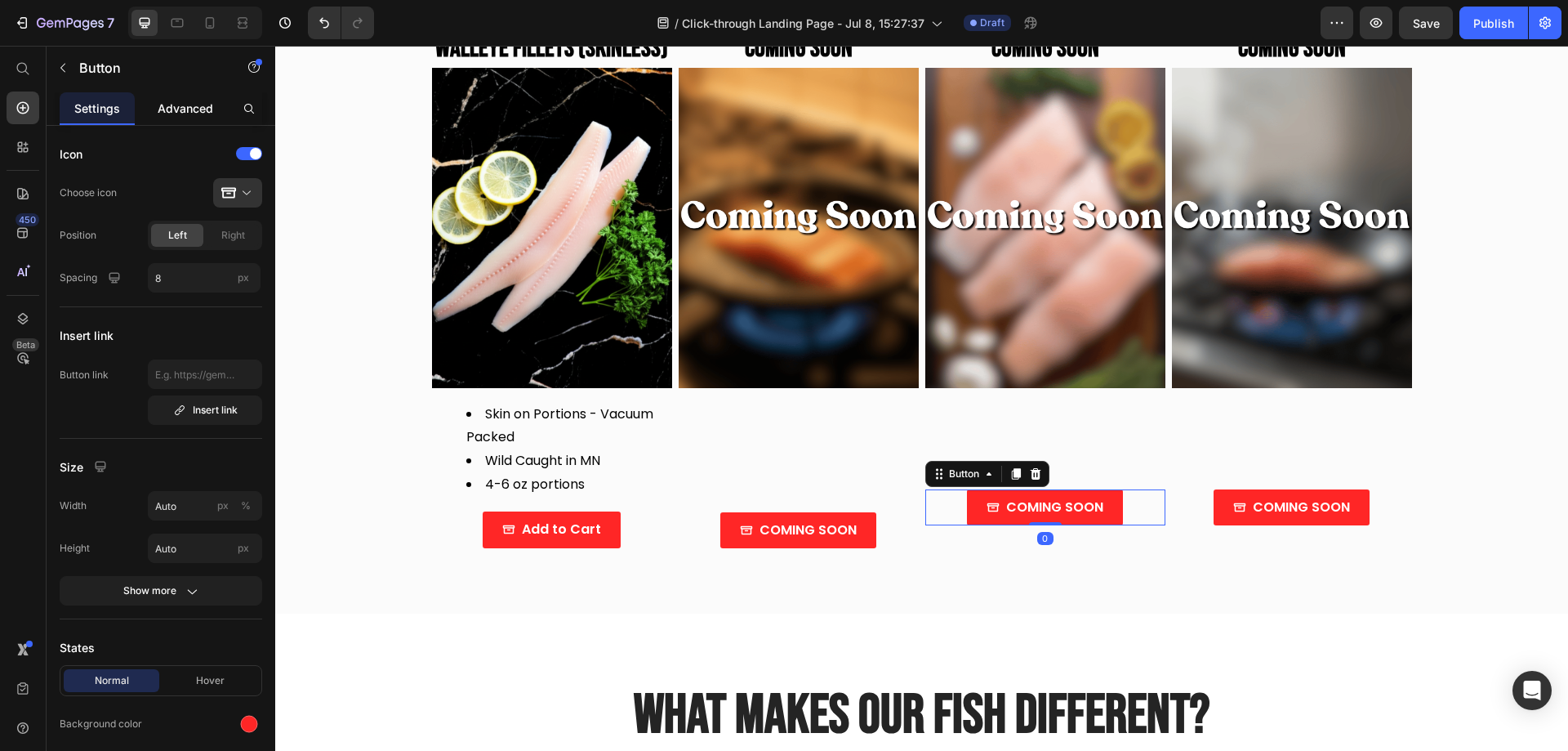 click on "Advanced" at bounding box center [185, 108] 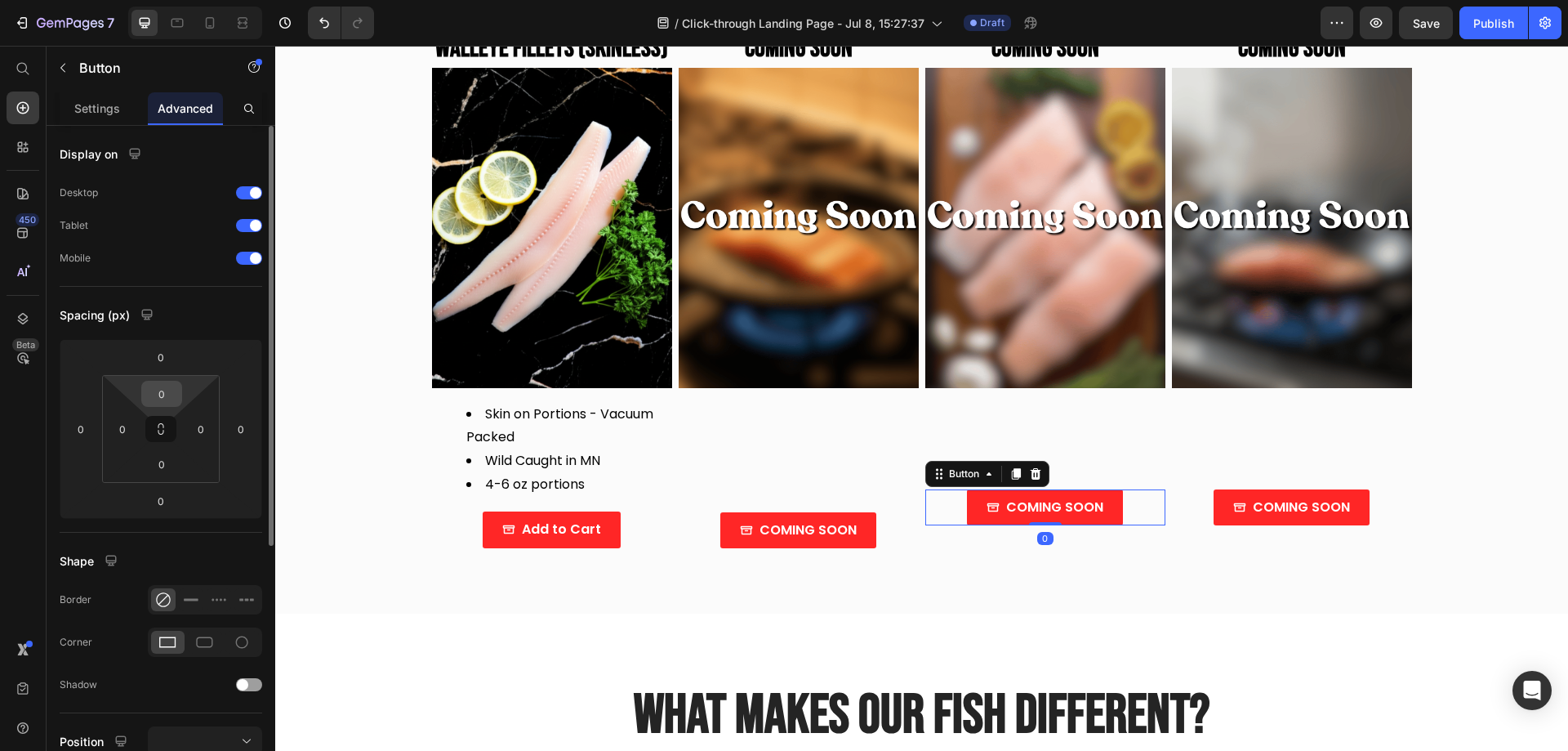 click on "0" at bounding box center [162, 394] 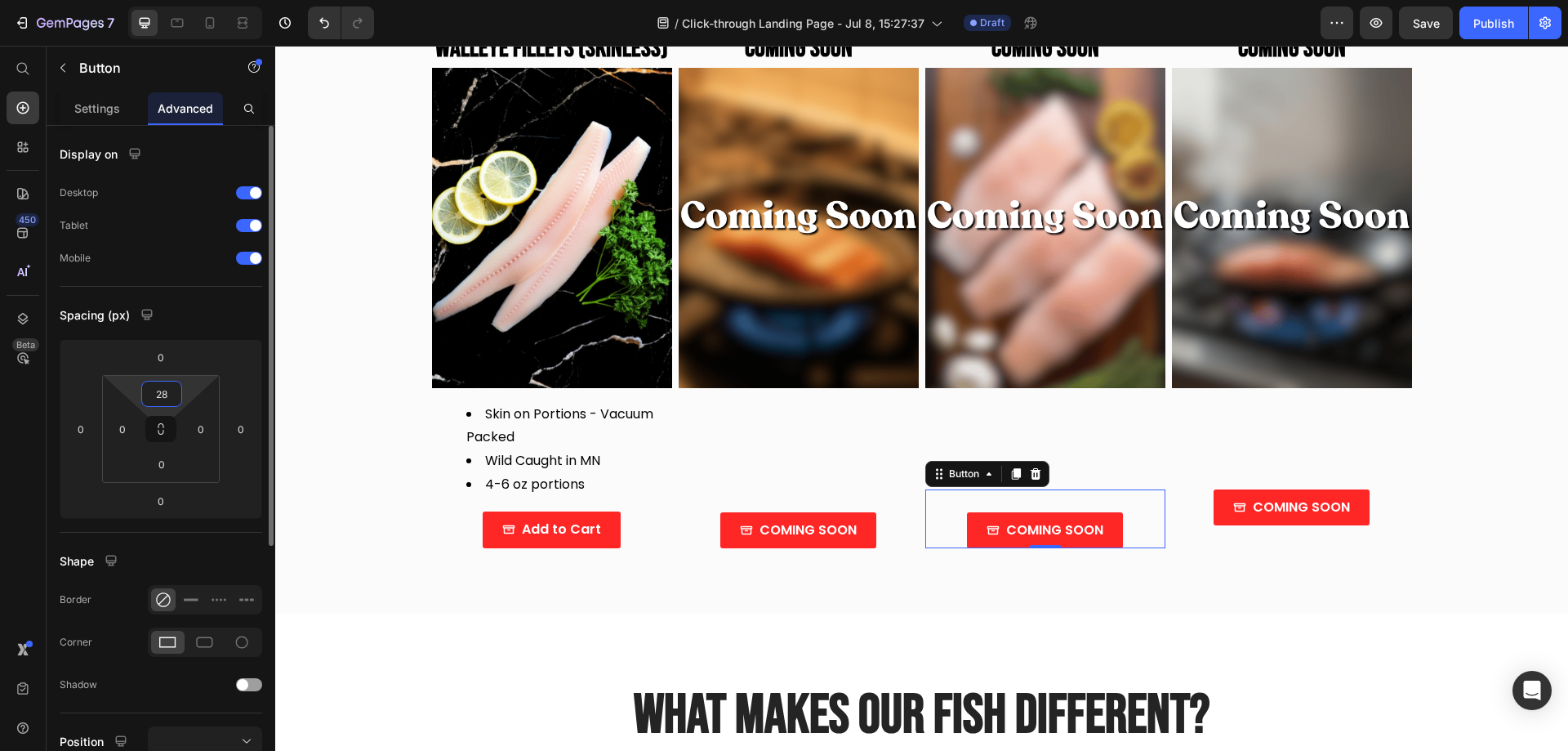 type on "28" 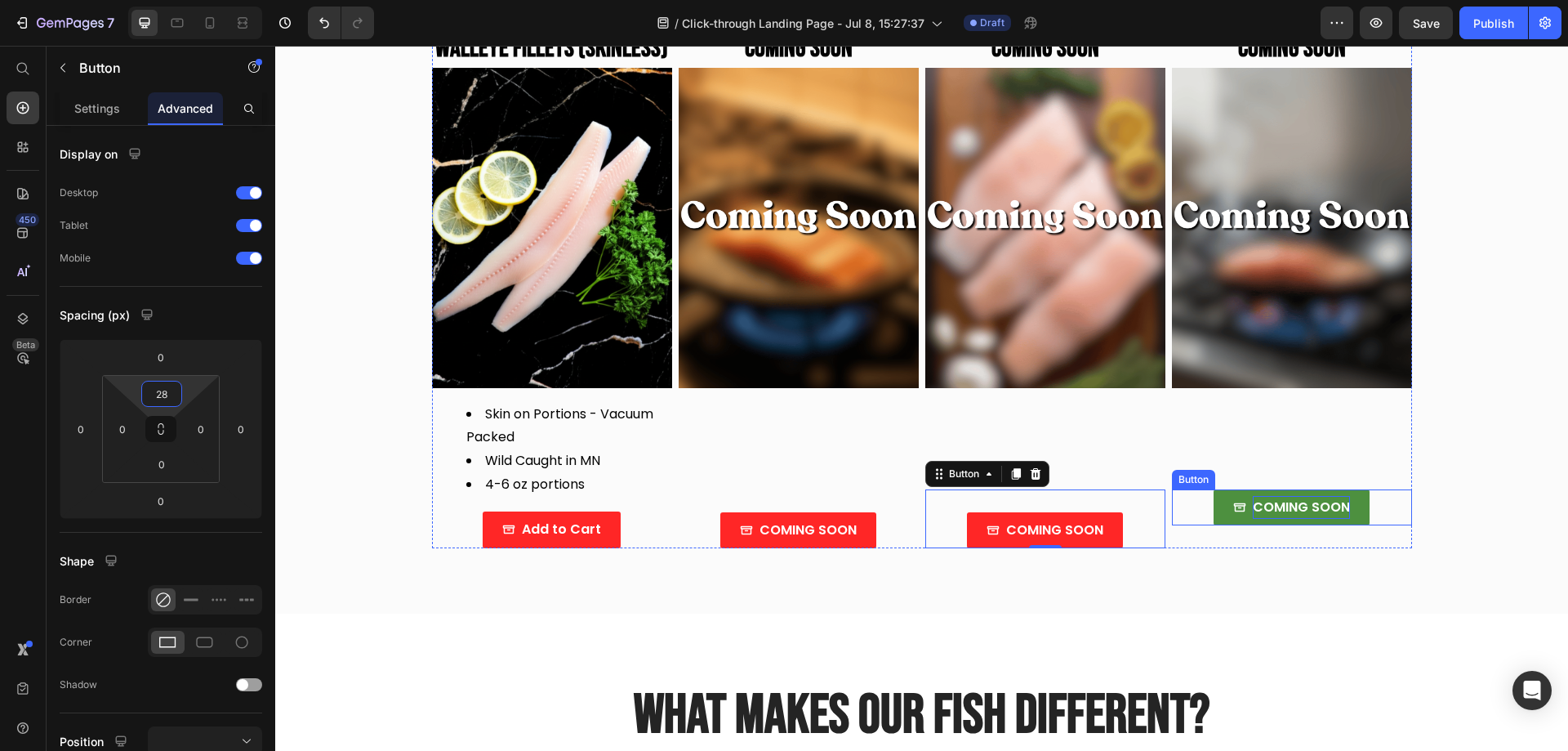 click on "COMING SOON" at bounding box center [1301, 507] 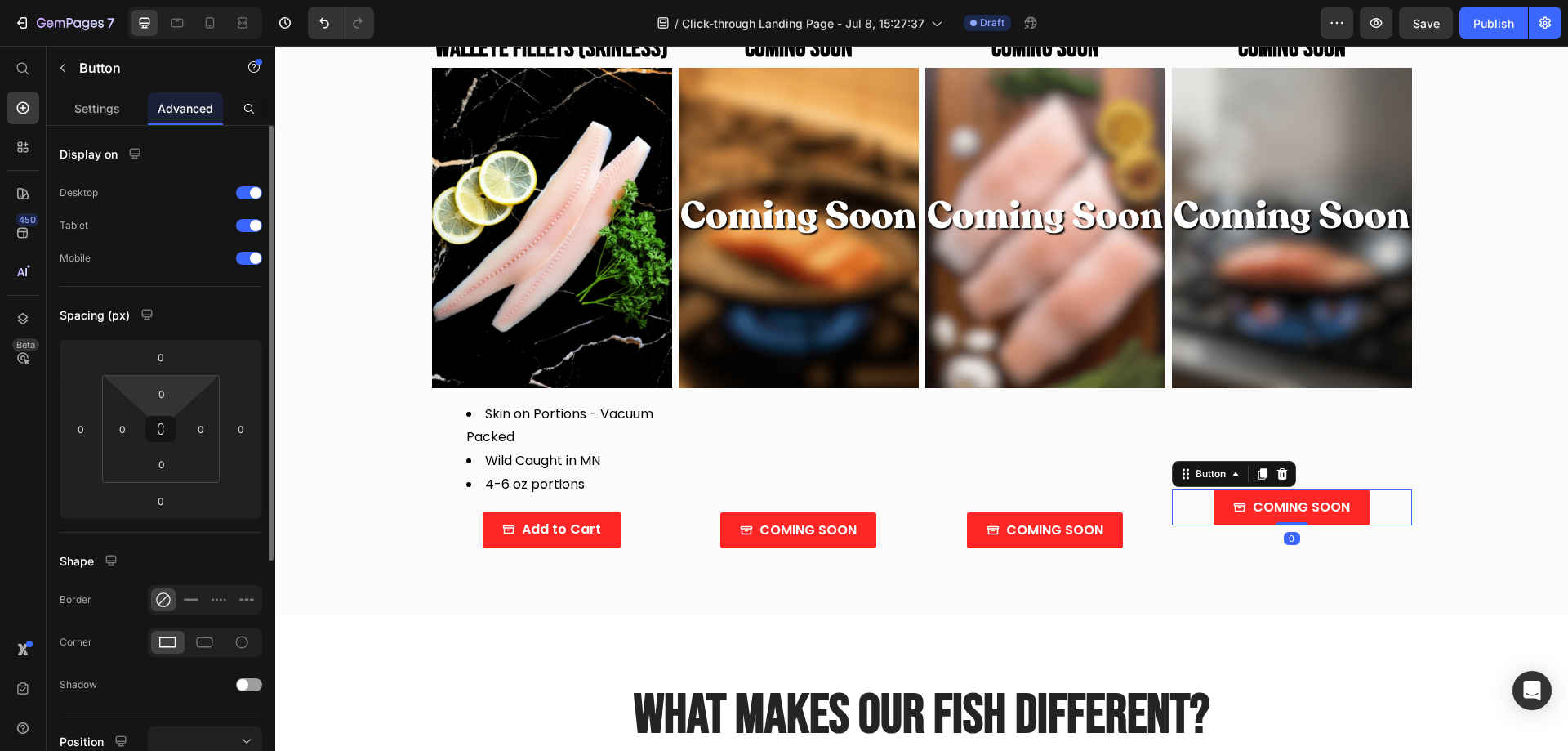 click on "7  Version history  /  Click-through Landing Page - Jul 8, 15:27:37 Draft Preview  Save   Publish  450 Beta Start with Sections Elements Hero Section Product Detail Brands Trusted Badges Guarantee Product Breakdown How to use Testimonials Compare Bundle FAQs Social Proof Brand Story Product List Collection Blog List Contact Sticky Add to Cart Custom Footer Browse Library 450 Layout
Row
Row
Row
Row Text
Heading
Text Block Button
Button
Button
Sticky Back to top Media
Image" at bounding box center [784, 0] 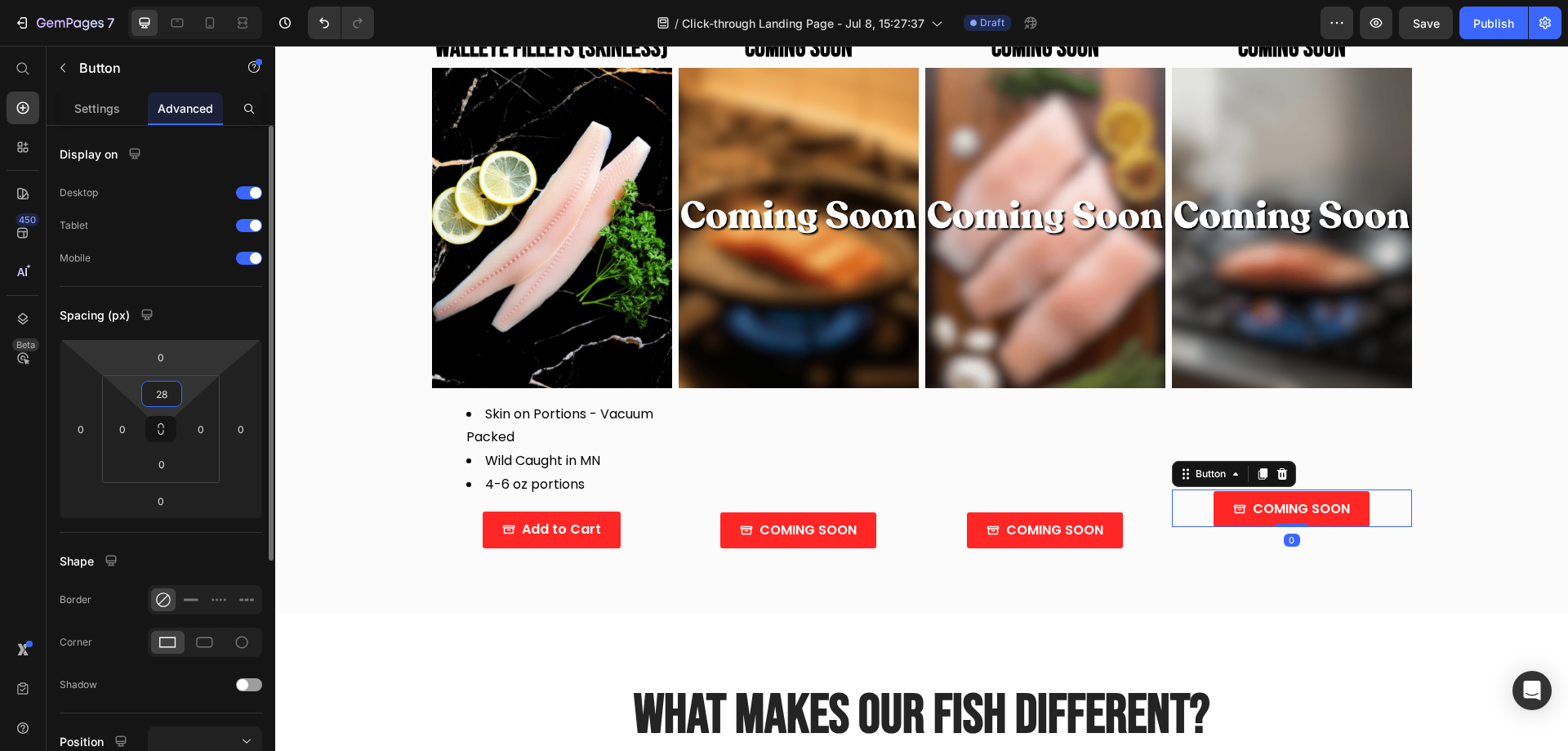 type on "28" 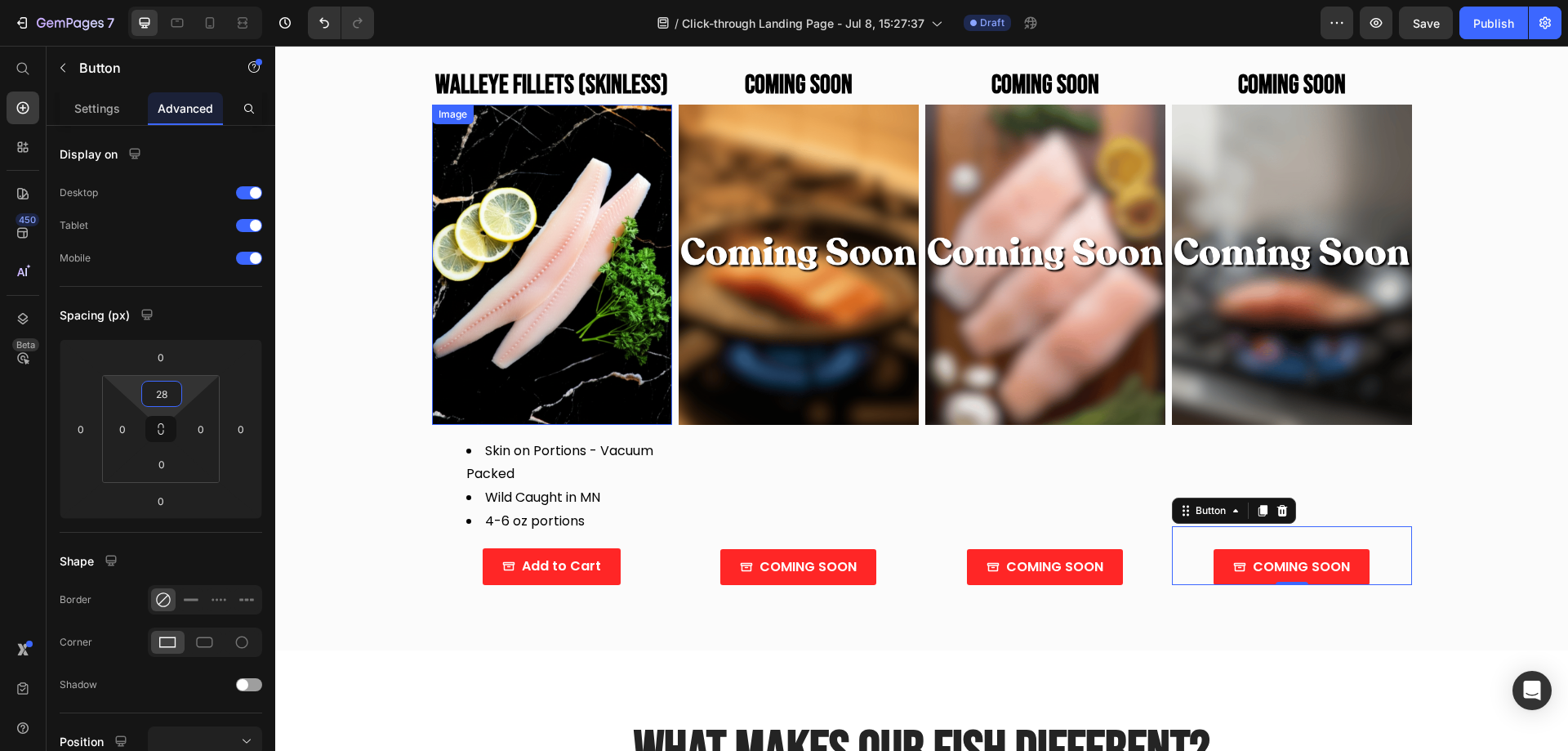 scroll, scrollTop: 1389, scrollLeft: 0, axis: vertical 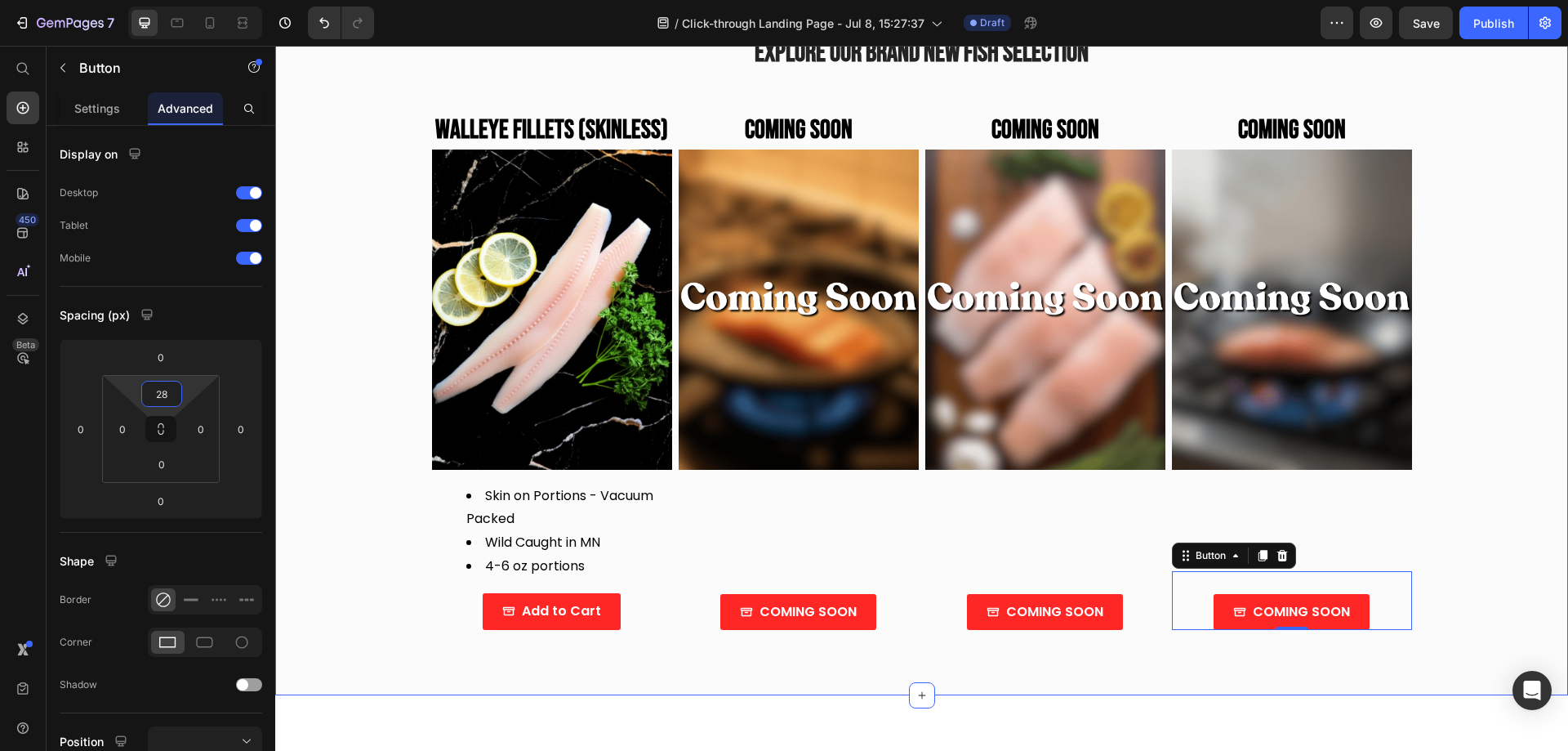 click on "Latest Release Text block Explore Our brand new fish selection Heading Row WALLEYE FILLETS (SKINLESS) Heading Image Row Skin on Portions - Vacuum Packed Wild Caught in MN 4-6 oz portions Text Block
Add to Cart Button COMING SOON Heading Image Text Block
COMING SOON Button COMING SOON Heading Image Text Block
COMING SOON Button COMING SOON Heading Image Text Block
COMING SOON Button   0 Row" at bounding box center [921, 315] 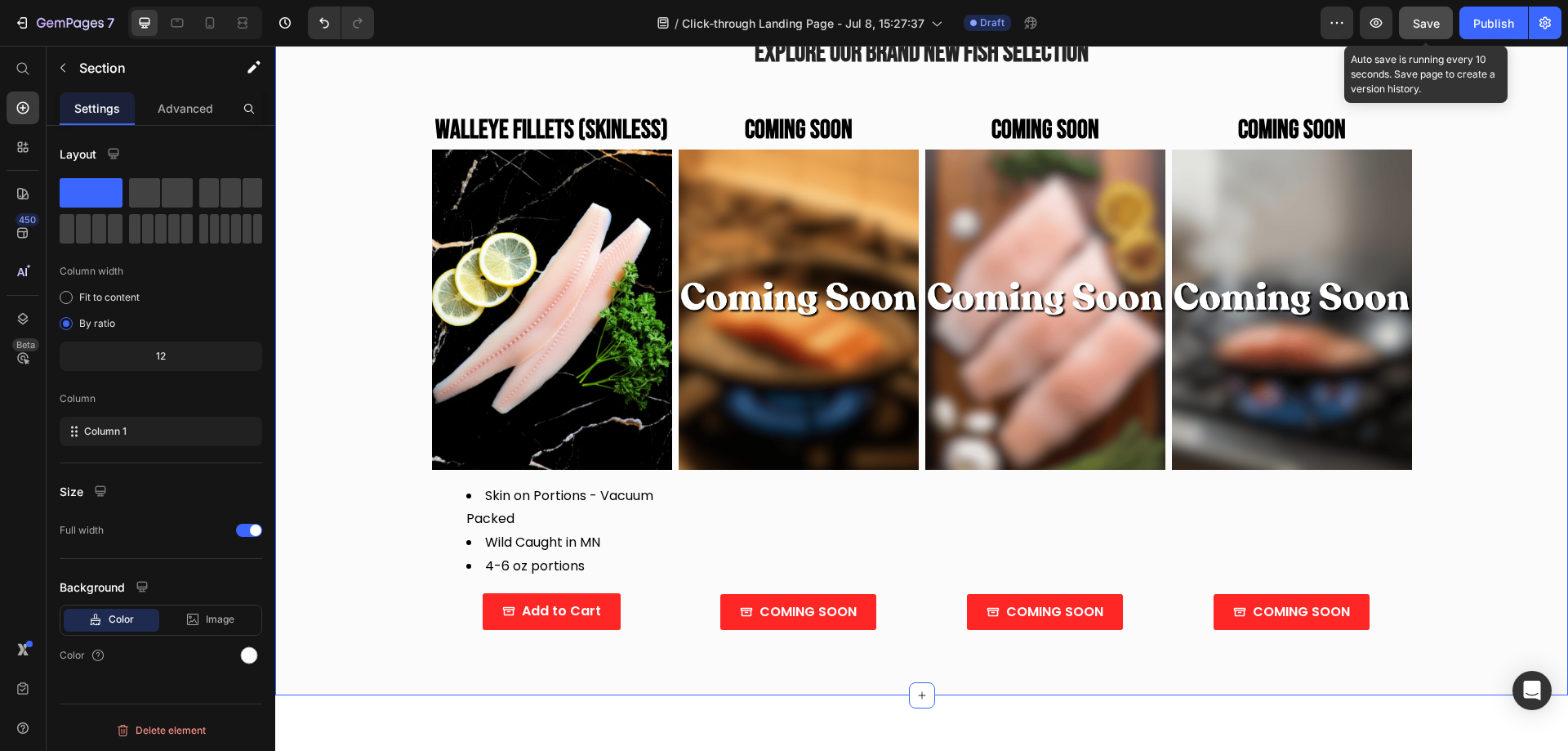 click on "Save" at bounding box center [1426, 23] 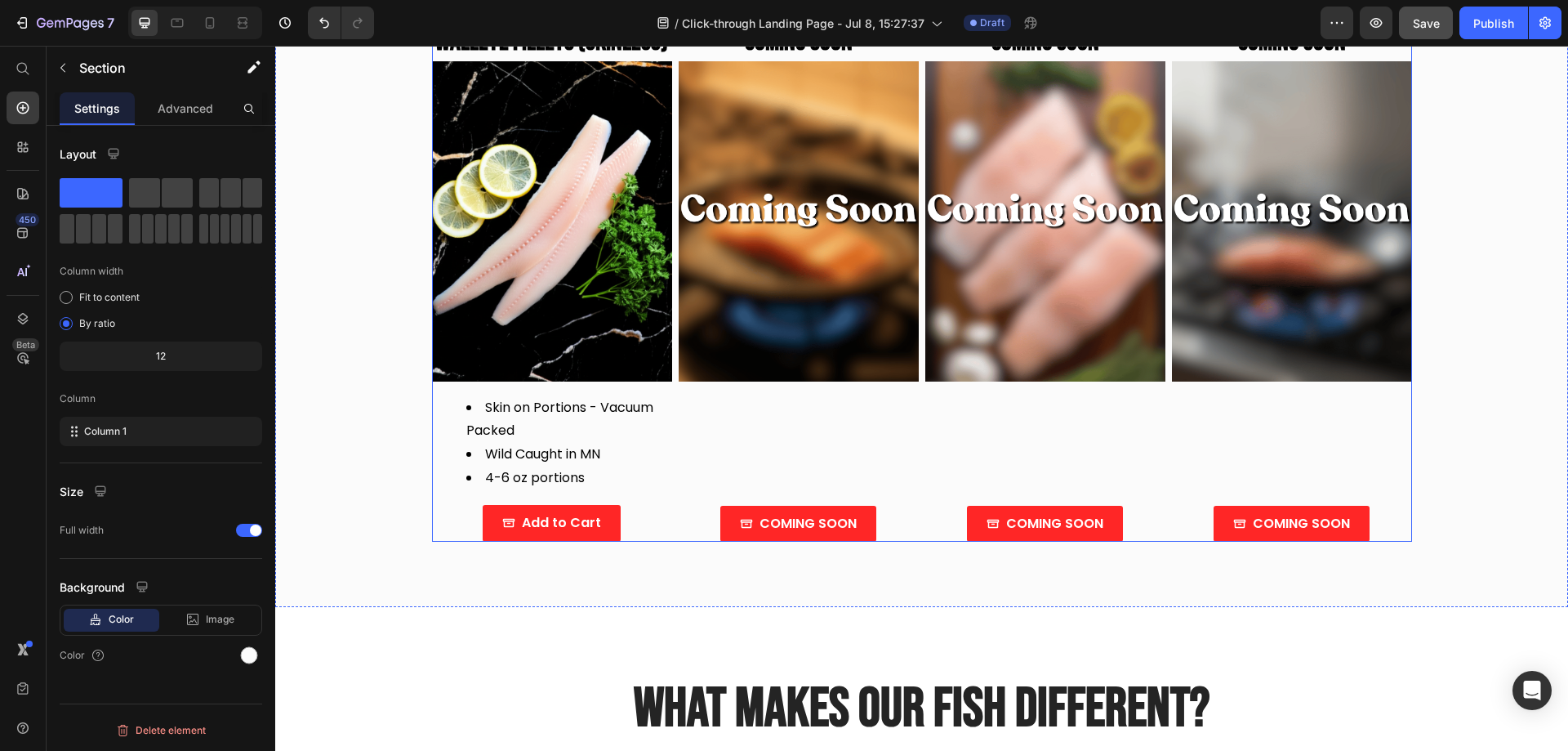 scroll, scrollTop: 1471, scrollLeft: 0, axis: vertical 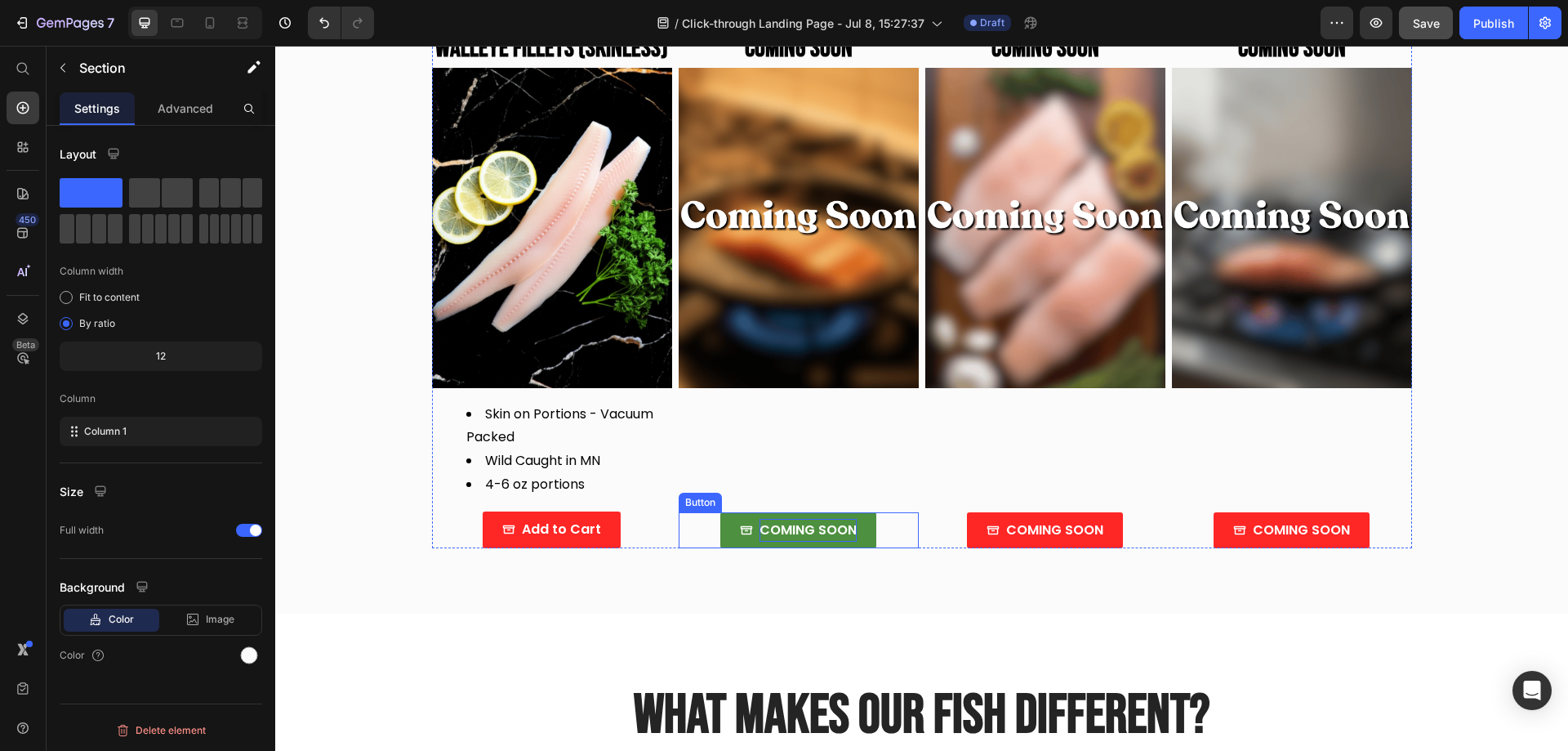 click on "COMING SOON" at bounding box center [808, 530] 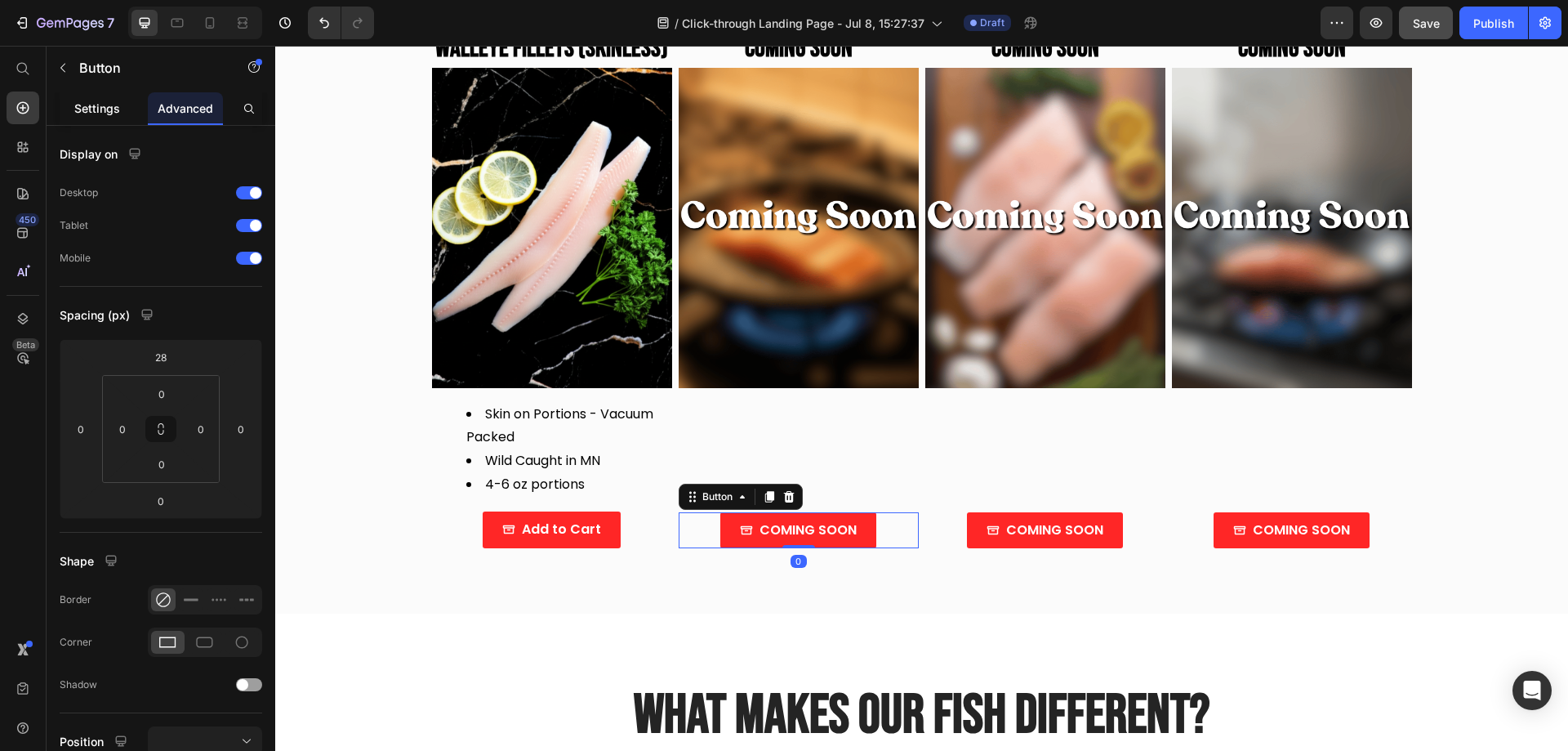 click on "Settings" at bounding box center [97, 108] 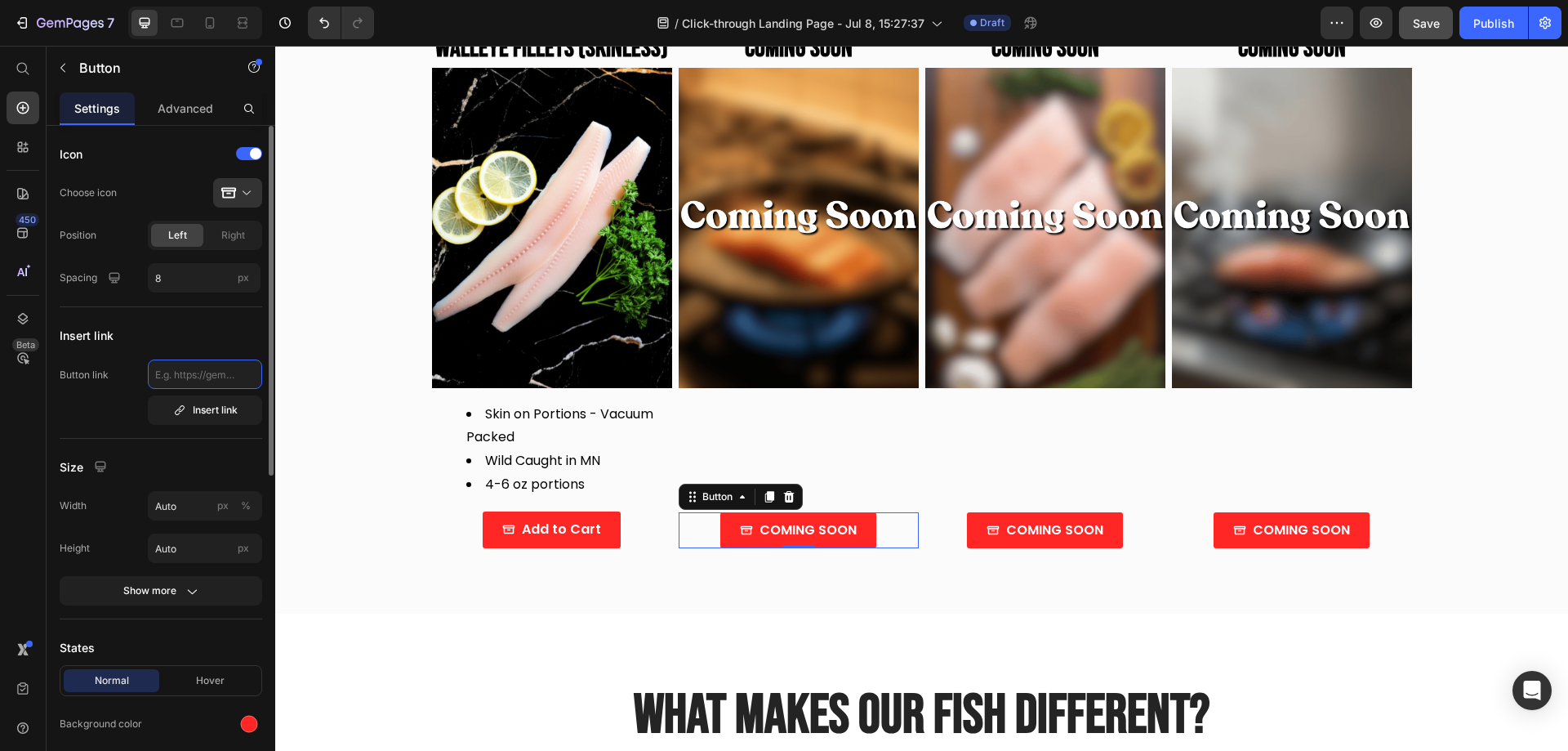 click 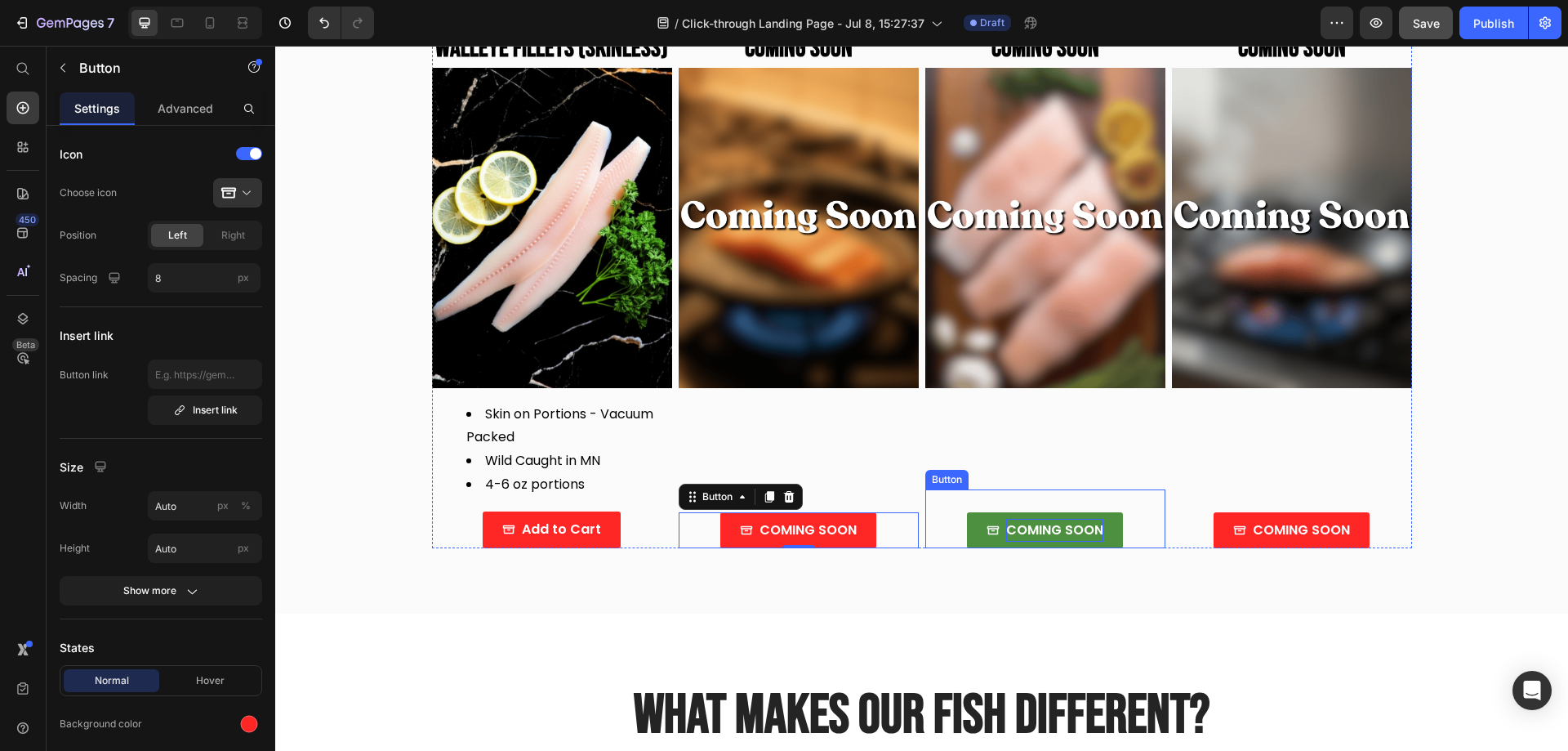 click on "COMING SOON" at bounding box center (1054, 530) 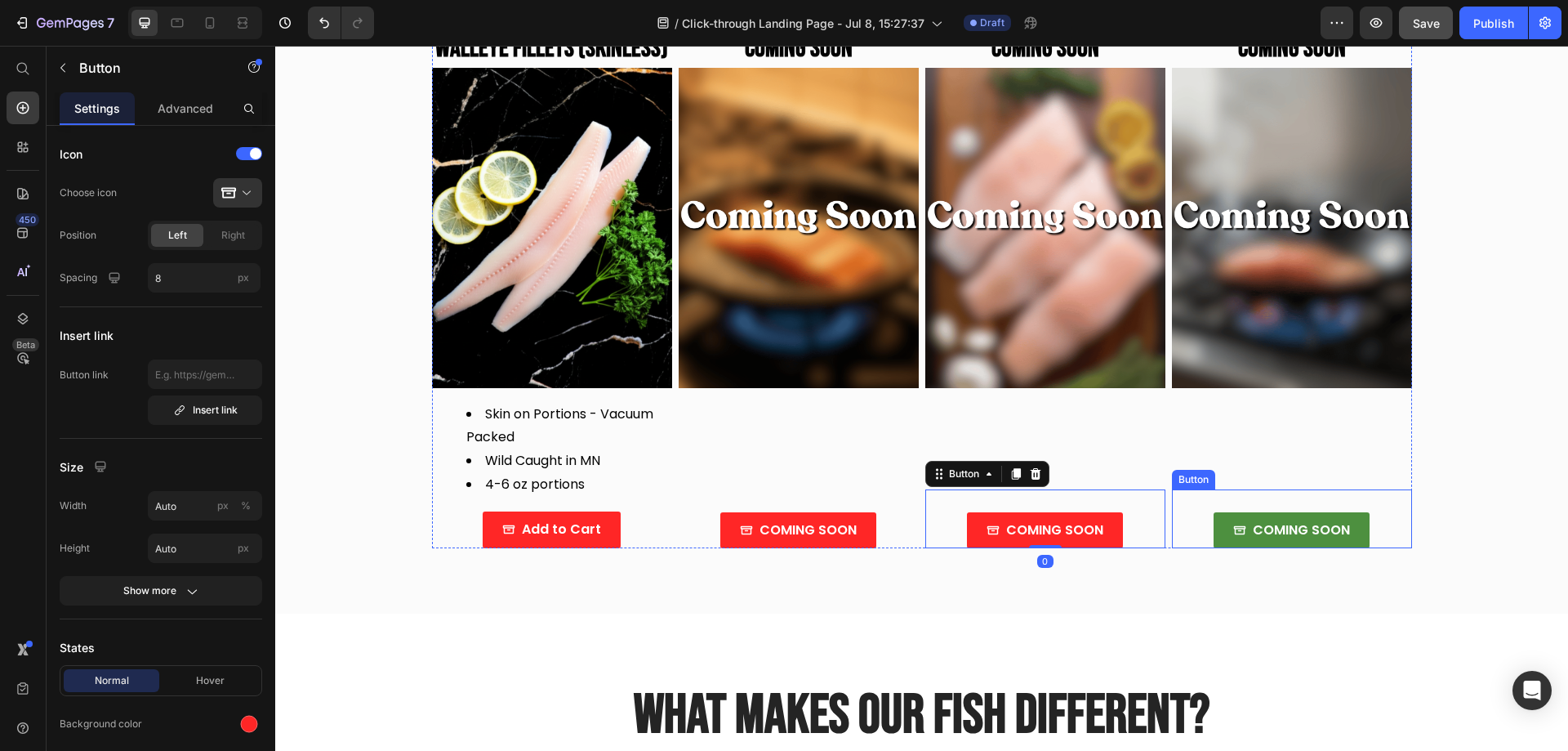 click on "COMING SOON" at bounding box center [1301, 530] 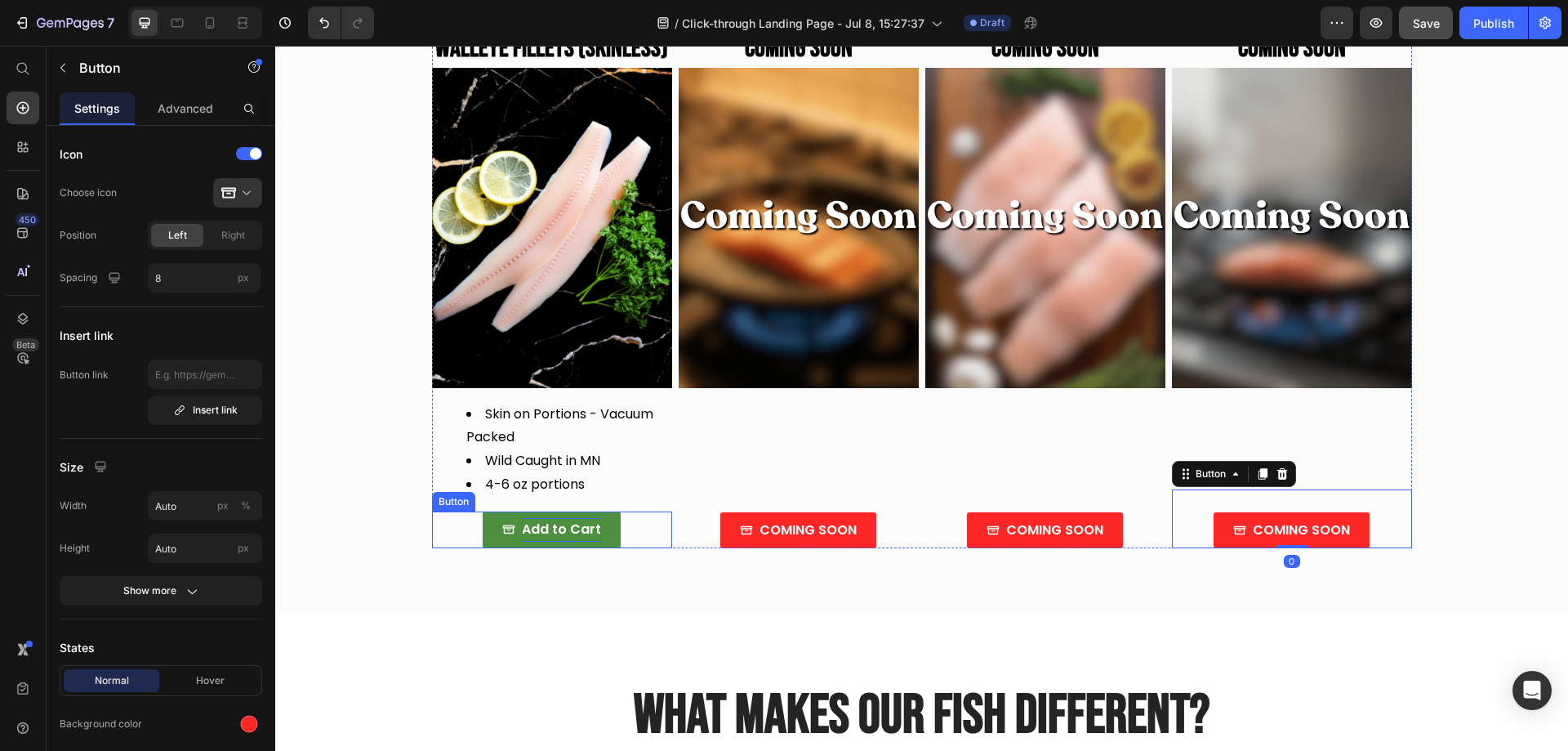 click on "Add to Cart" at bounding box center (561, 530) 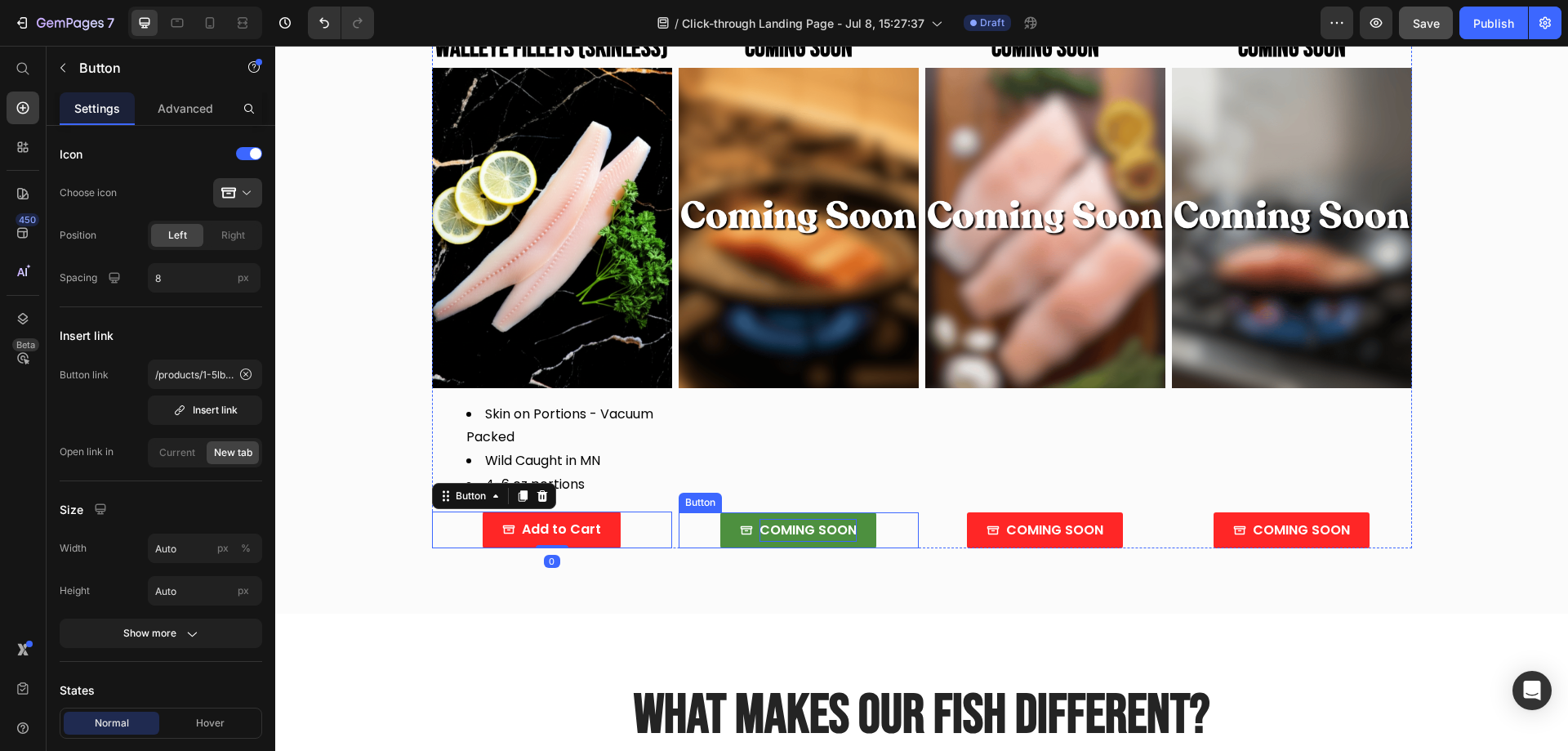 click on "COMING SOON" at bounding box center [808, 530] 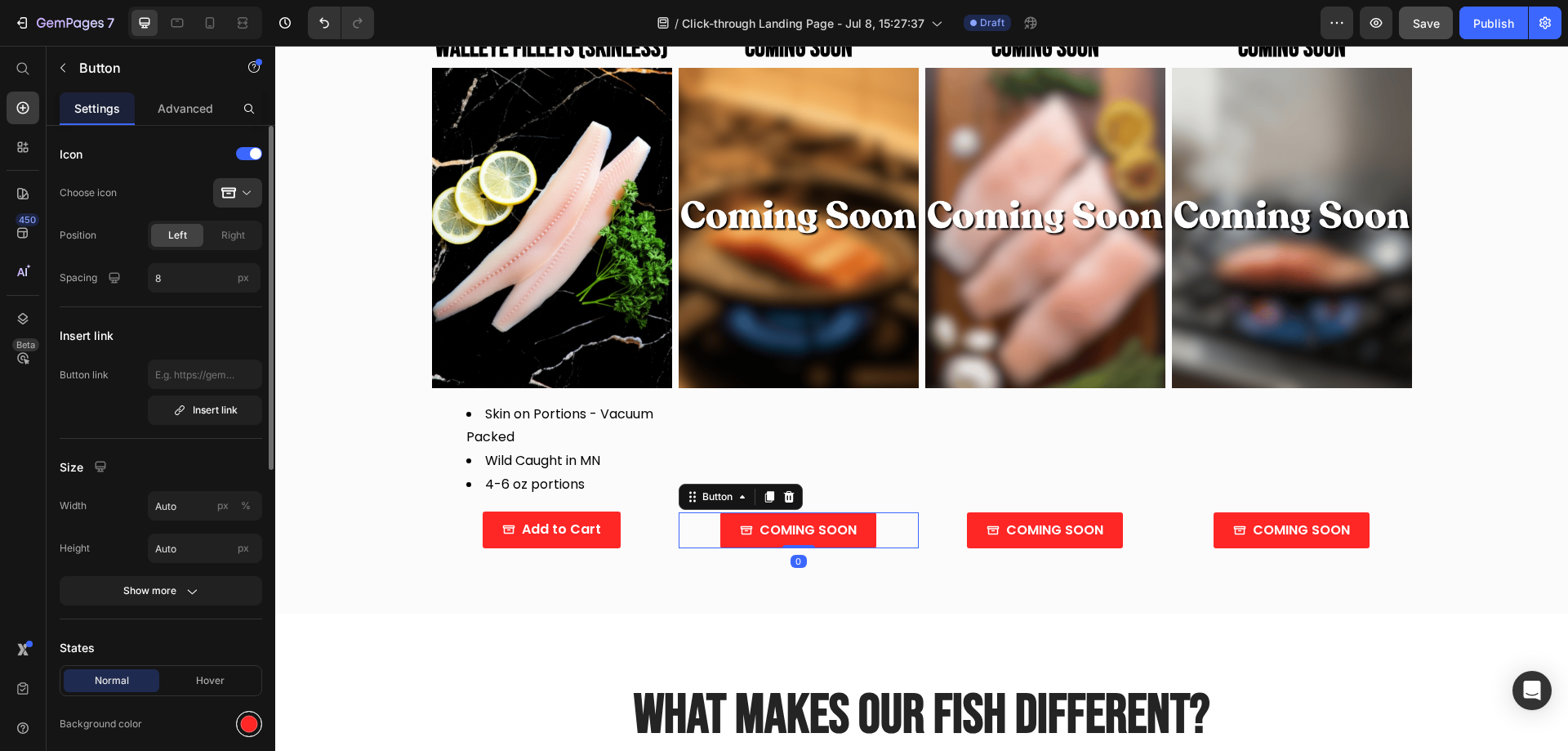 click at bounding box center [249, 724] 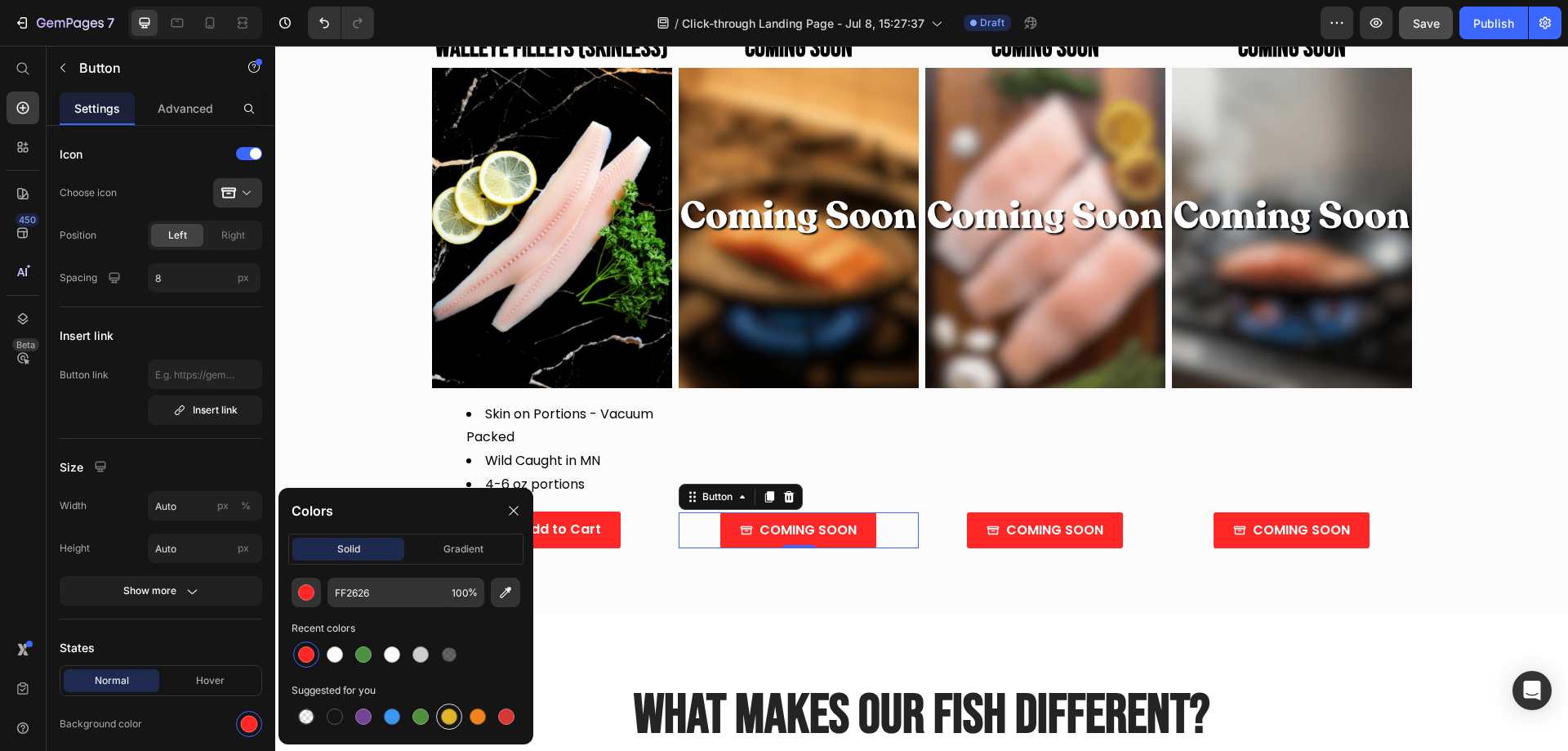 drag, startPoint x: 457, startPoint y: 721, endPoint x: 324, endPoint y: 628, distance: 162.28986 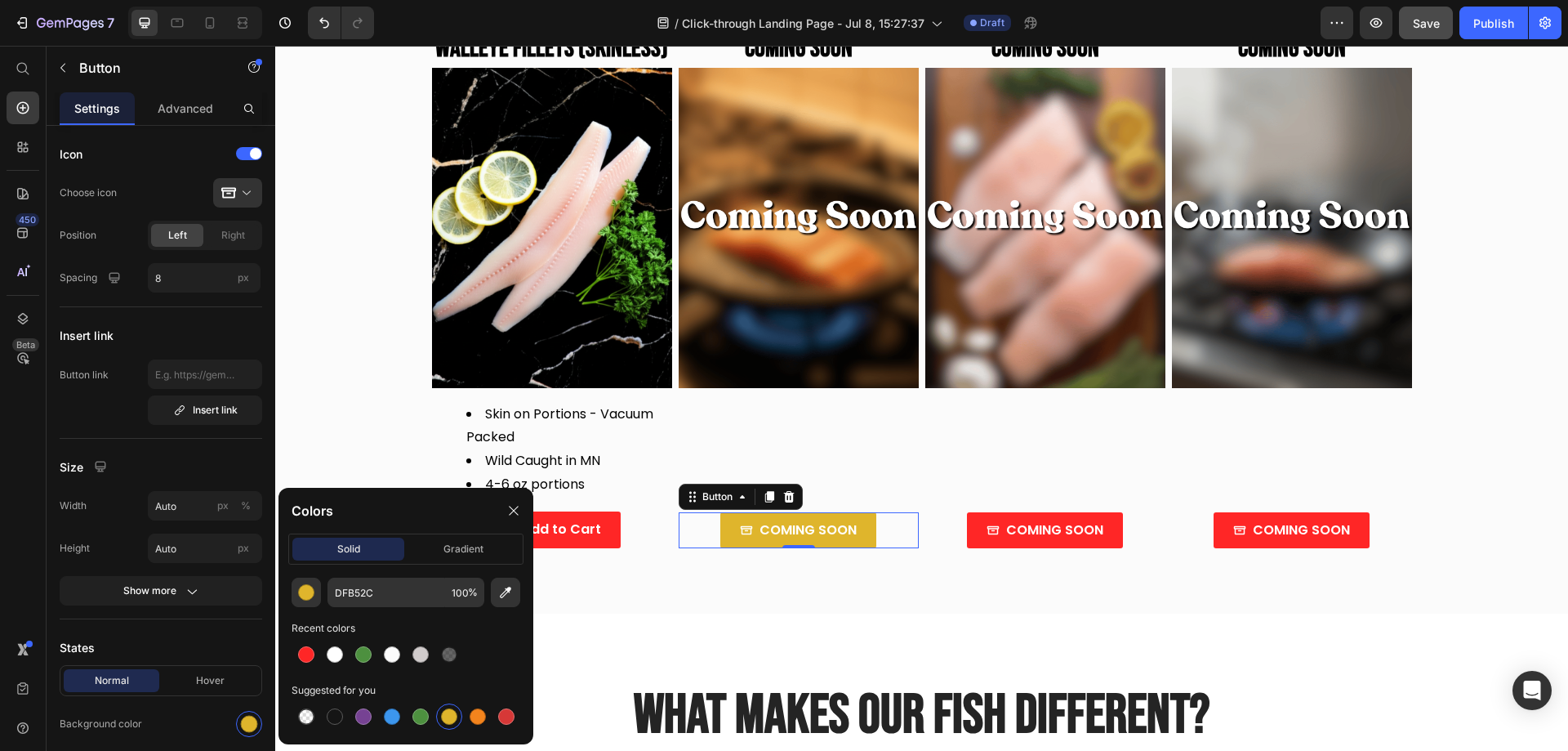 drag, startPoint x: 310, startPoint y: 659, endPoint x: 317, endPoint y: 628, distance: 31.780497 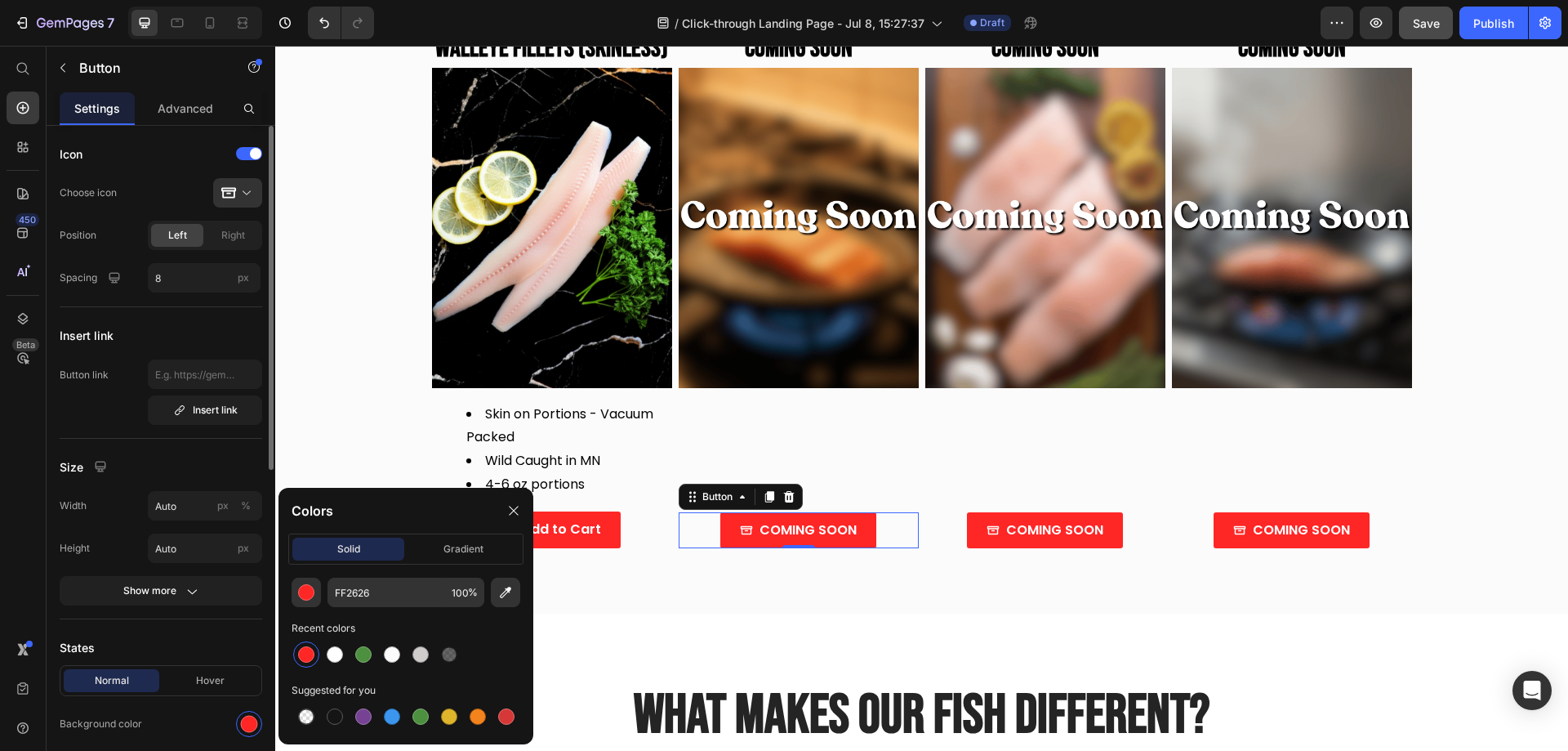 drag, startPoint x: 182, startPoint y: 469, endPoint x: 34, endPoint y: 405, distance: 161.24515 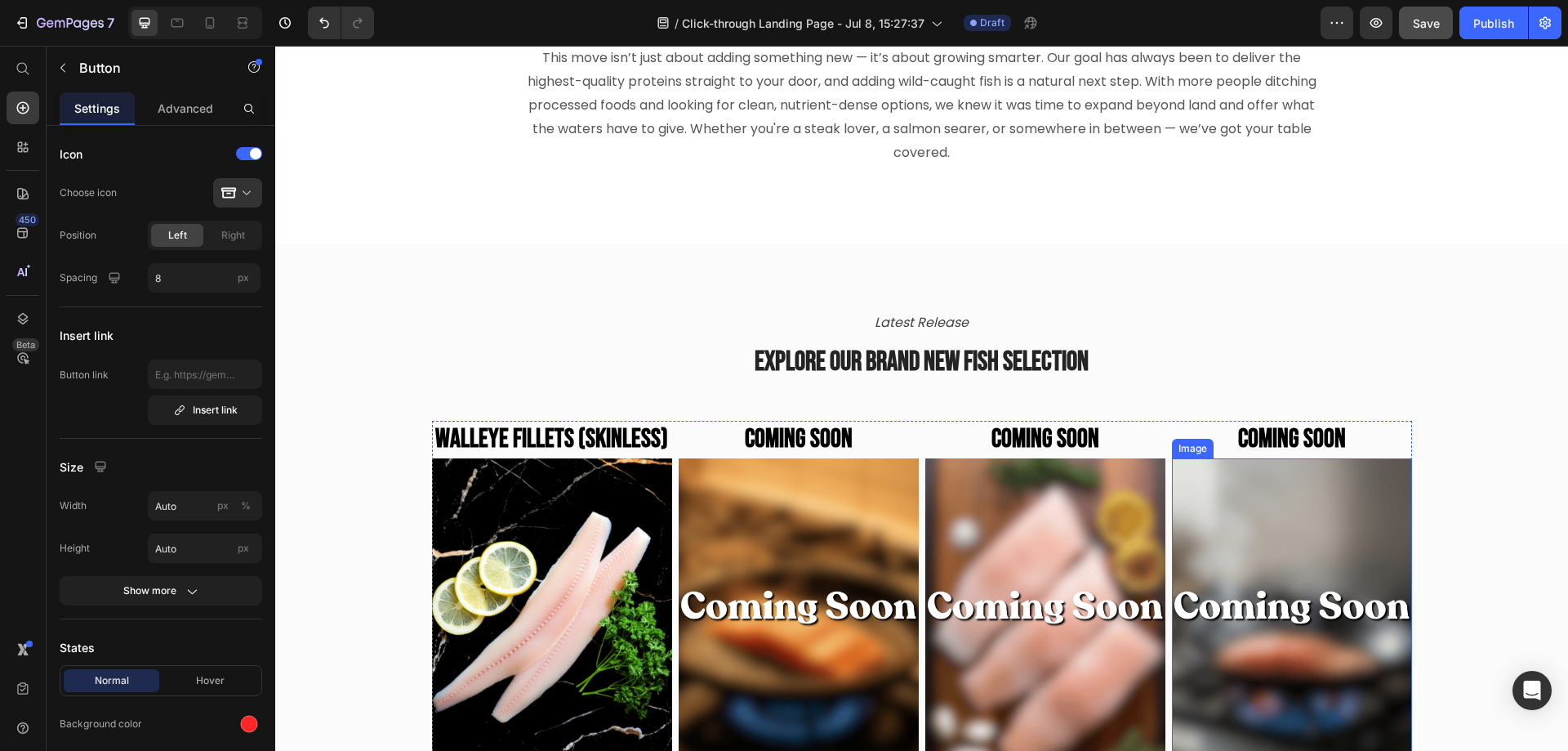 scroll, scrollTop: 1062, scrollLeft: 0, axis: vertical 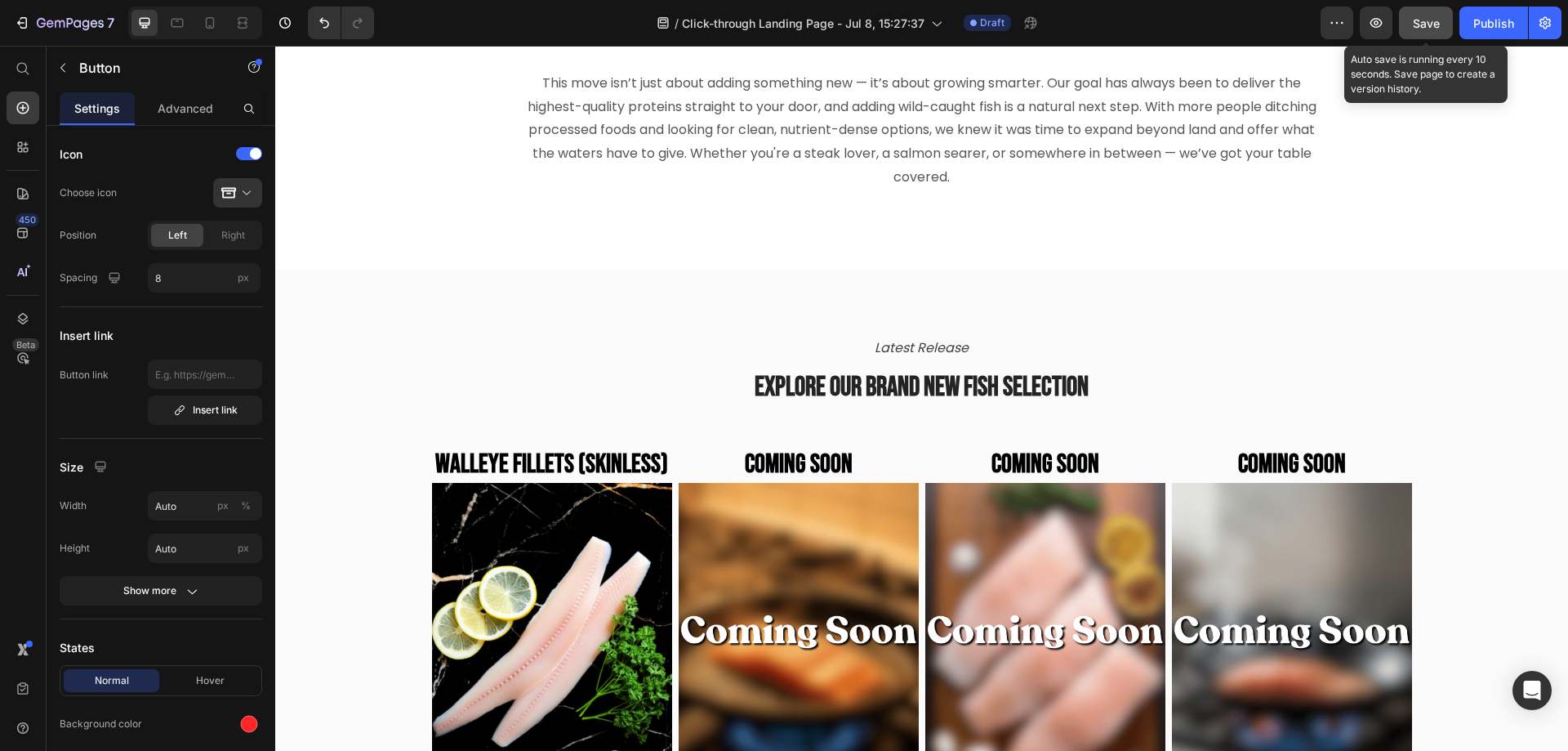 click on "Save" at bounding box center (1426, 23) 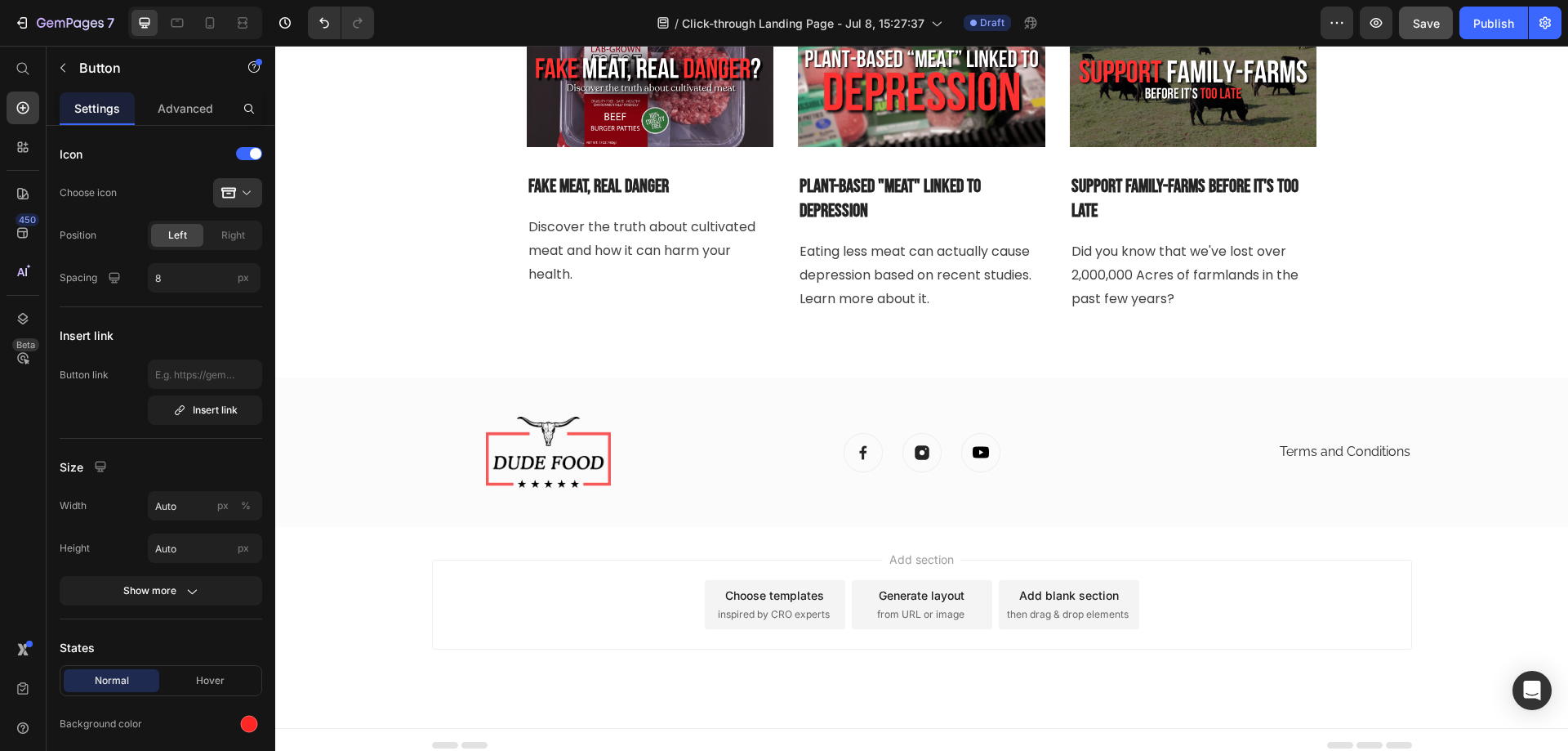 scroll, scrollTop: 3227, scrollLeft: 0, axis: vertical 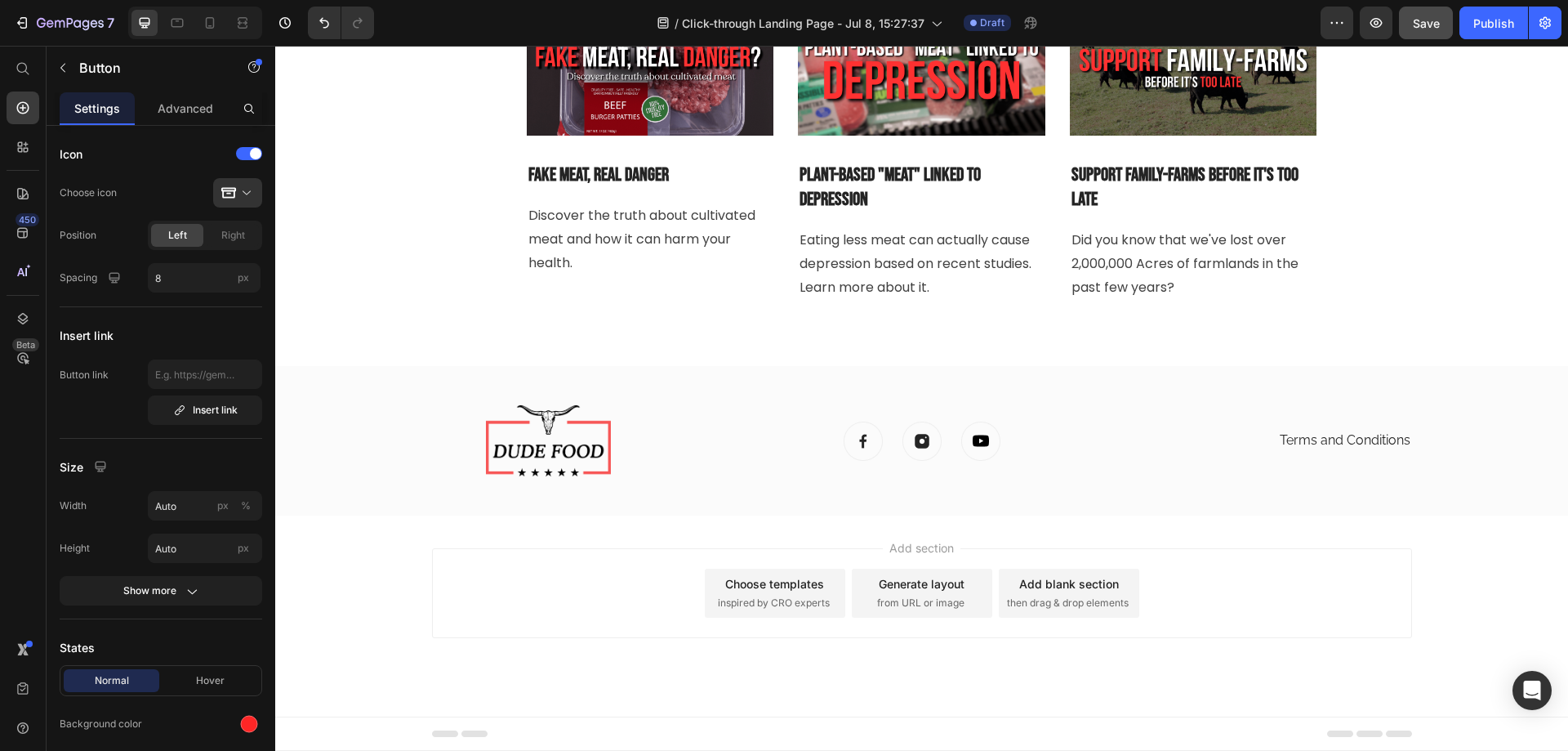 type 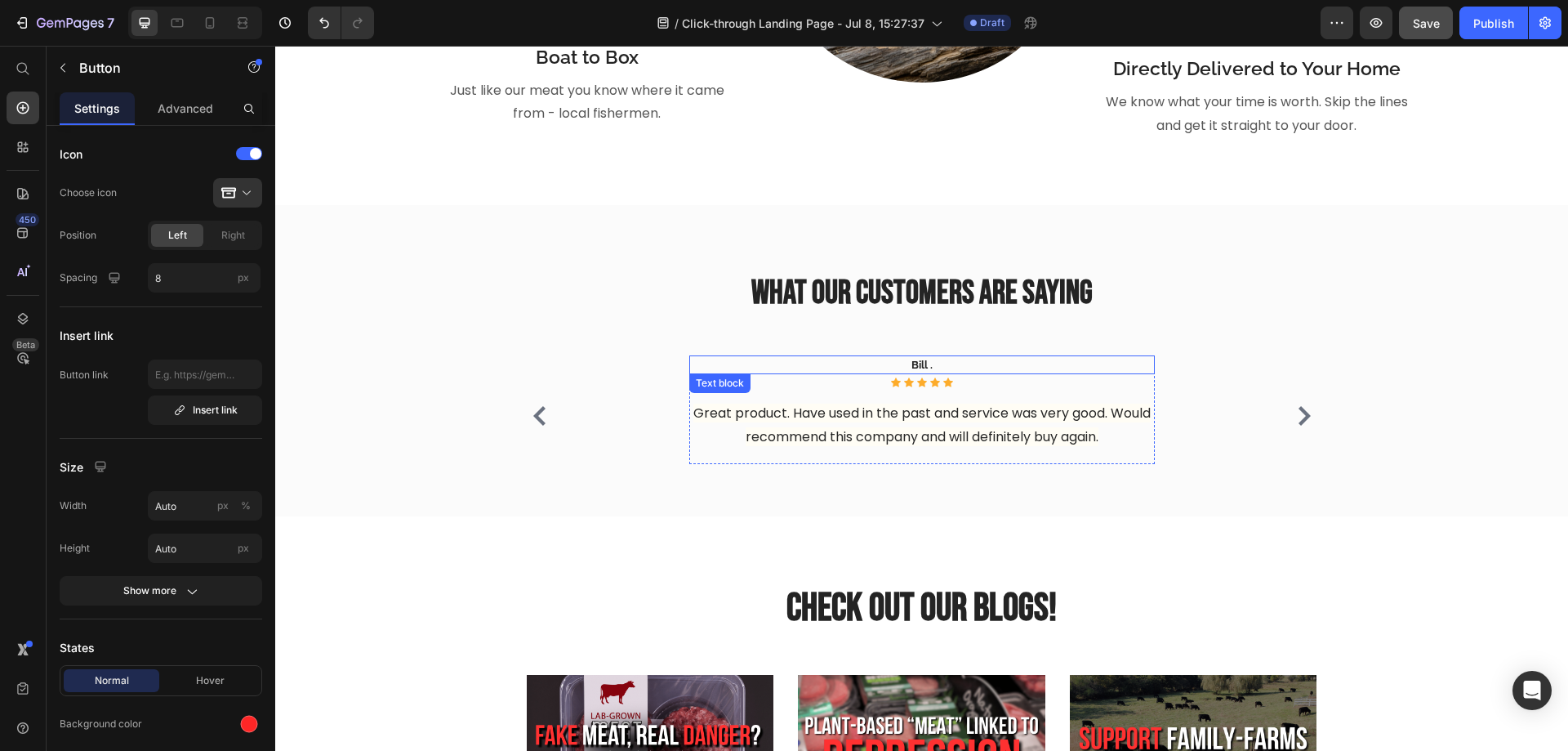 scroll, scrollTop: 2246, scrollLeft: 0, axis: vertical 